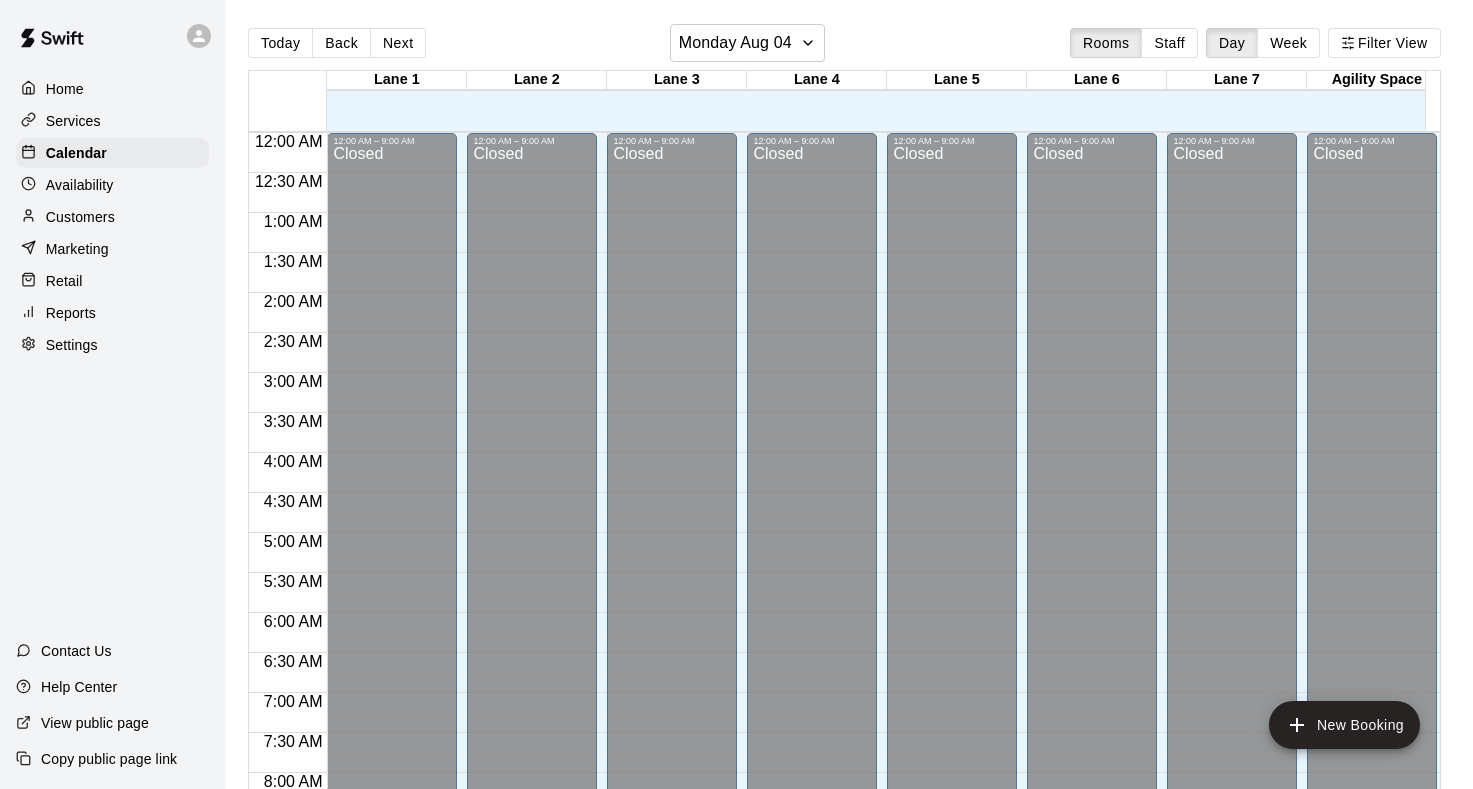 scroll, scrollTop: 0, scrollLeft: 0, axis: both 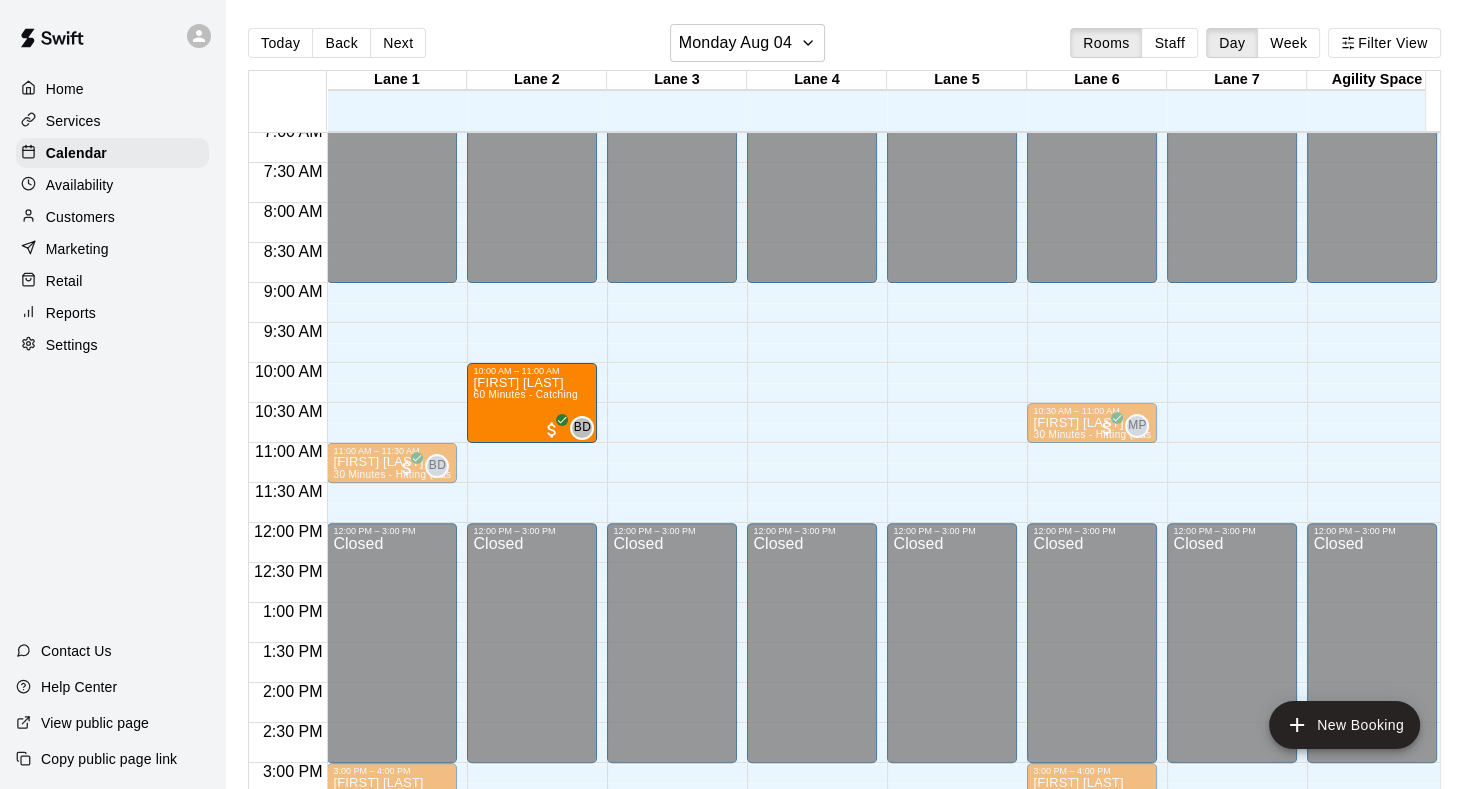drag, startPoint x: 364, startPoint y: 392, endPoint x: 509, endPoint y: 398, distance: 145.12408 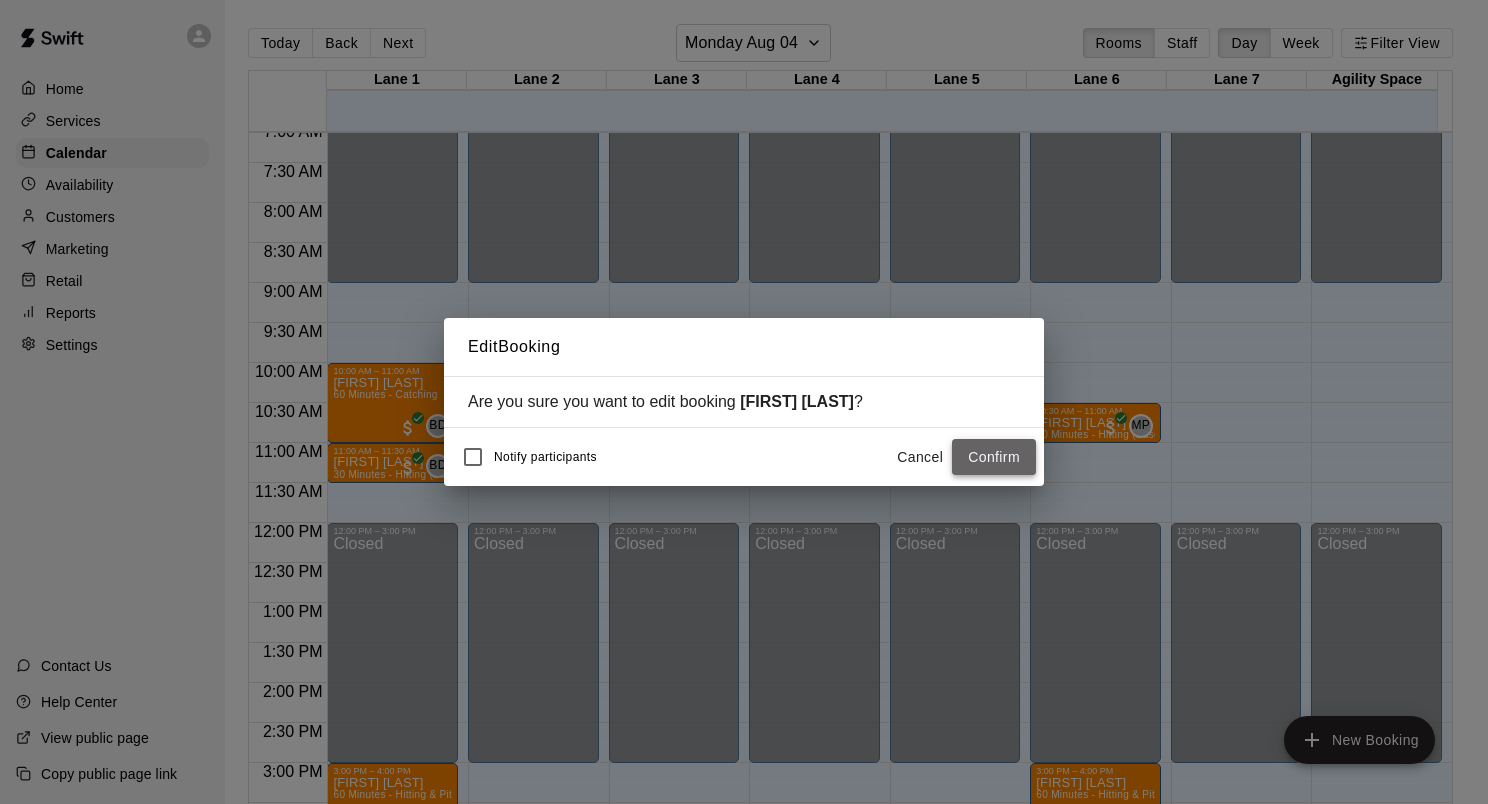 click on "Confirm" at bounding box center (994, 457) 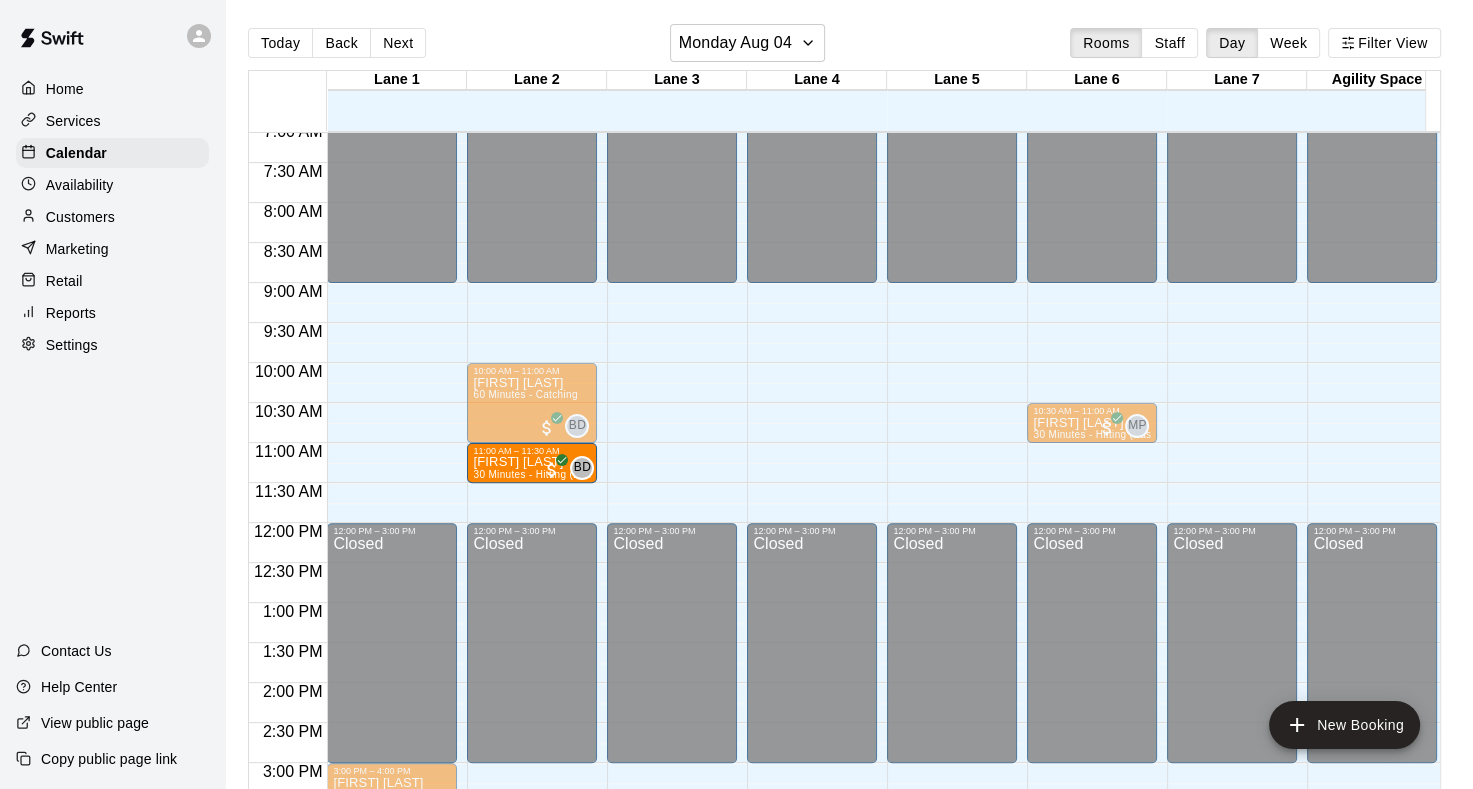 drag, startPoint x: 372, startPoint y: 463, endPoint x: 496, endPoint y: 472, distance: 124.32619 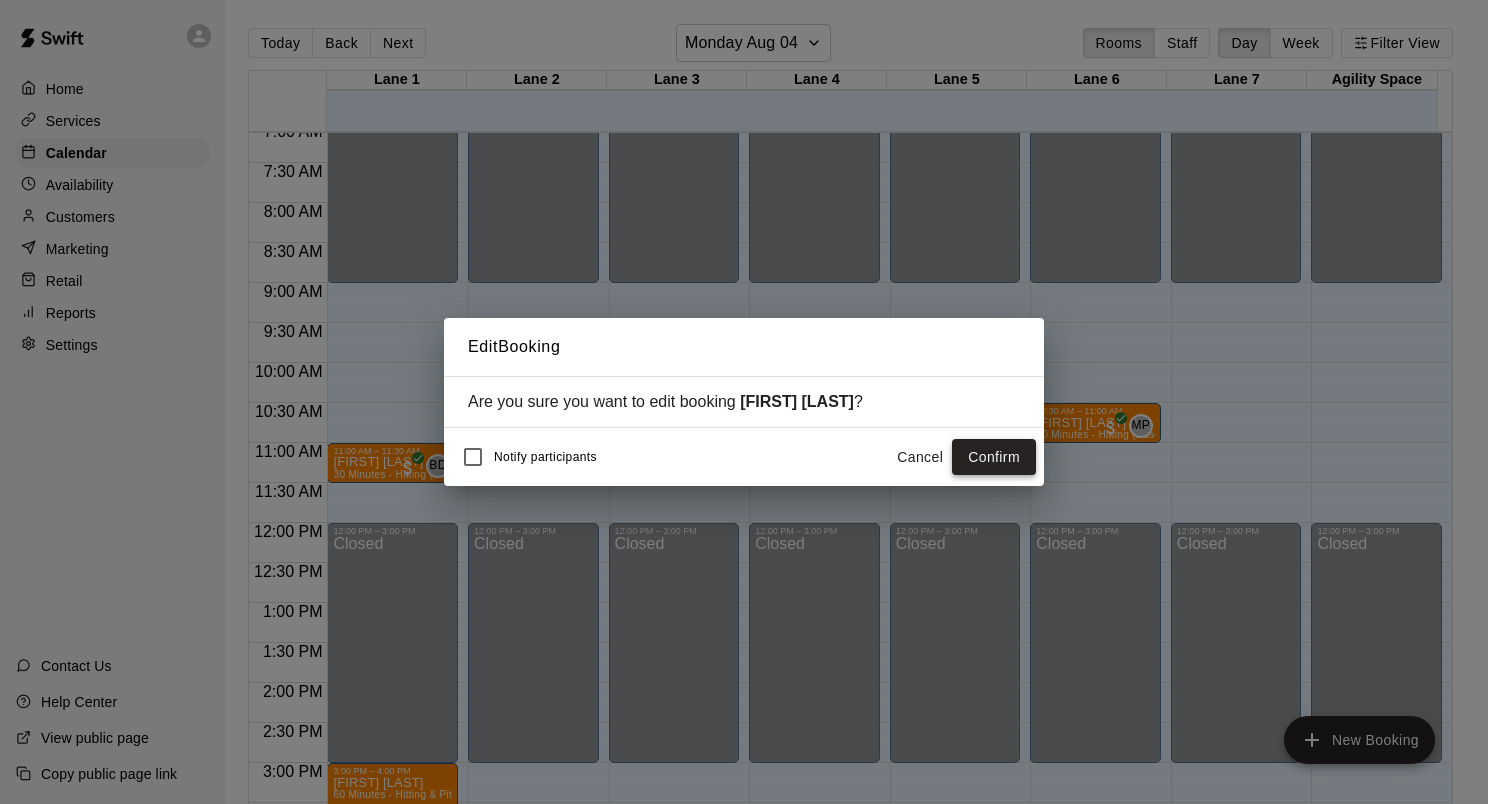 click on "Confirm" at bounding box center (994, 457) 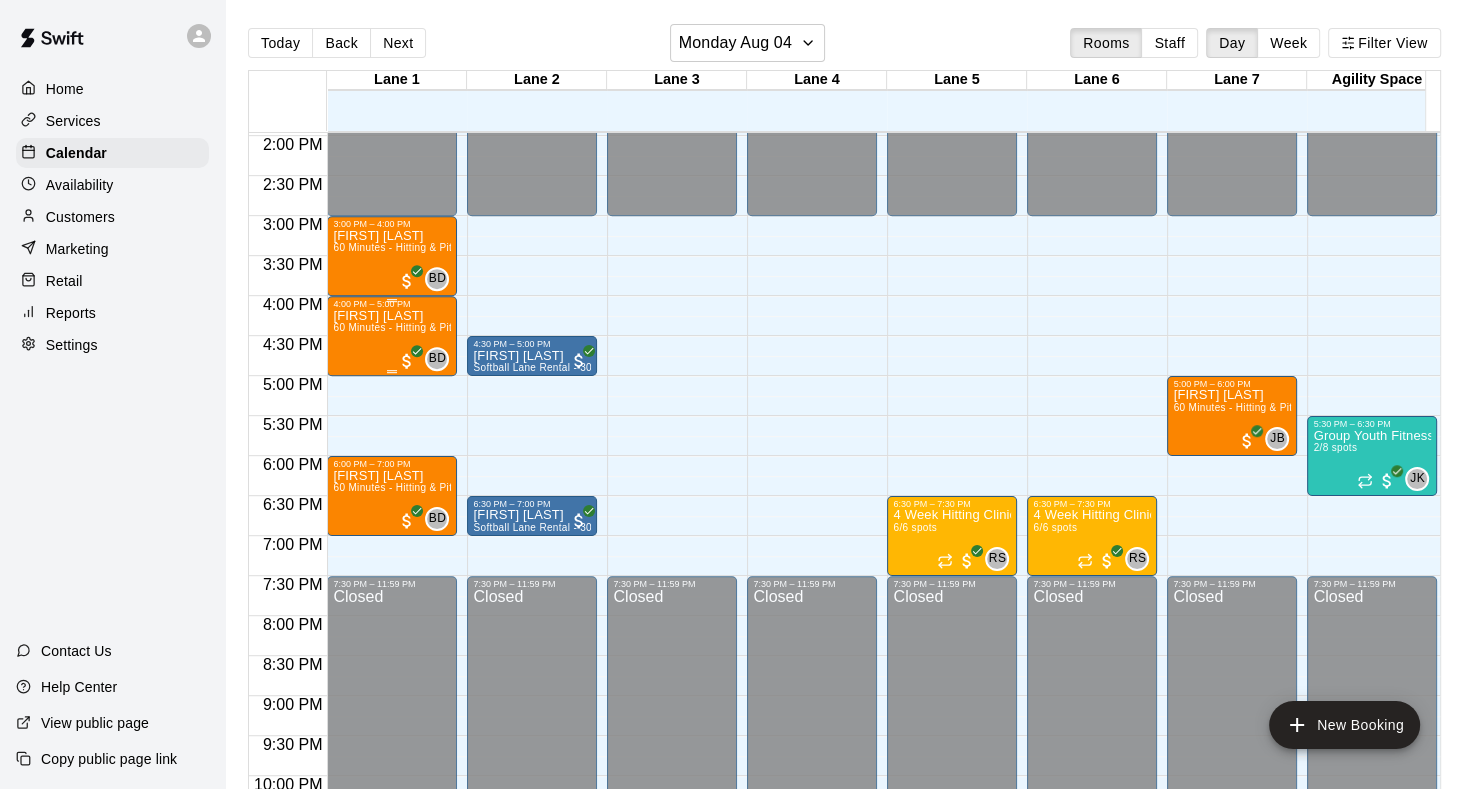 scroll, scrollTop: 1070, scrollLeft: 0, axis: vertical 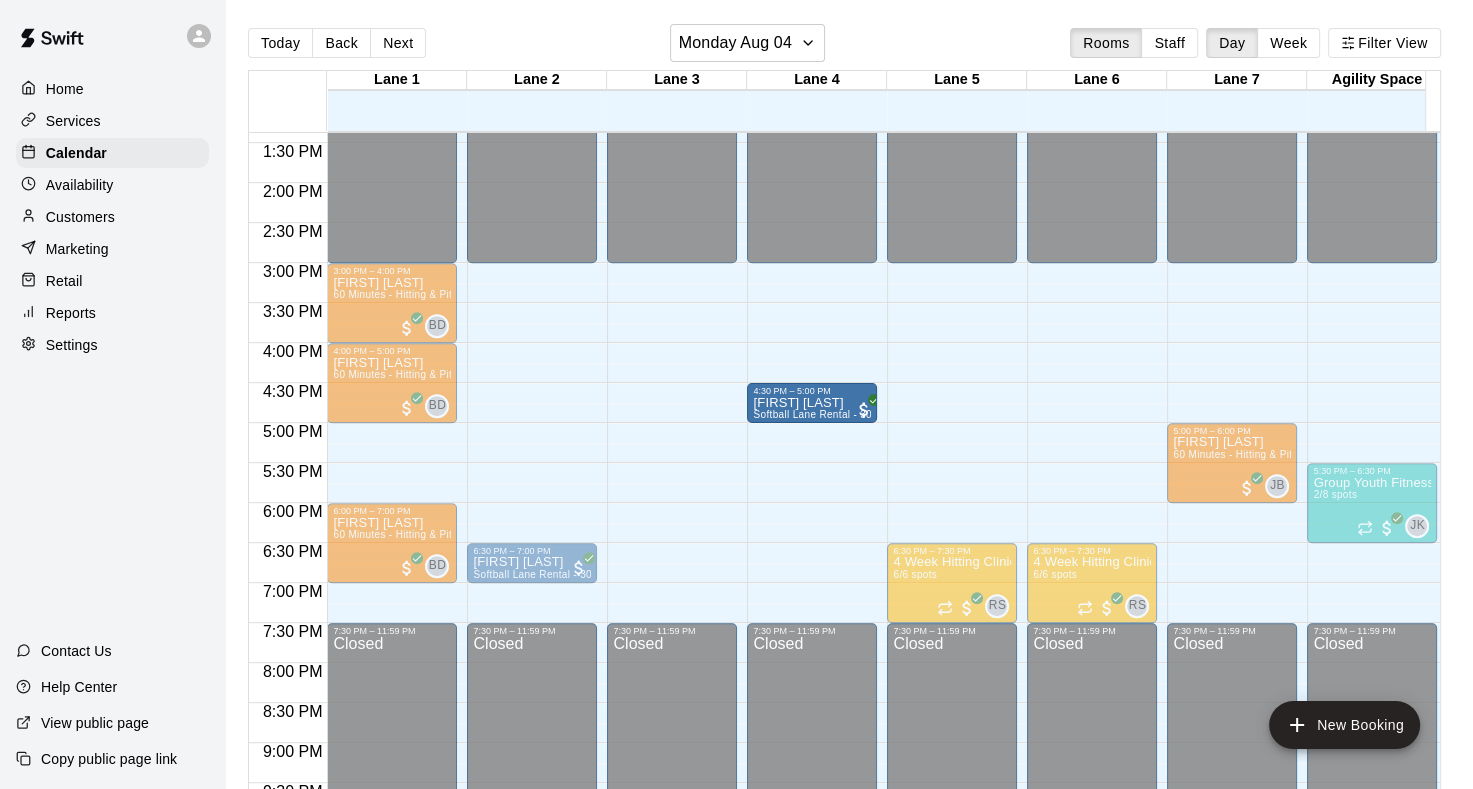 drag, startPoint x: 525, startPoint y: 404, endPoint x: 747, endPoint y: 416, distance: 222.32408 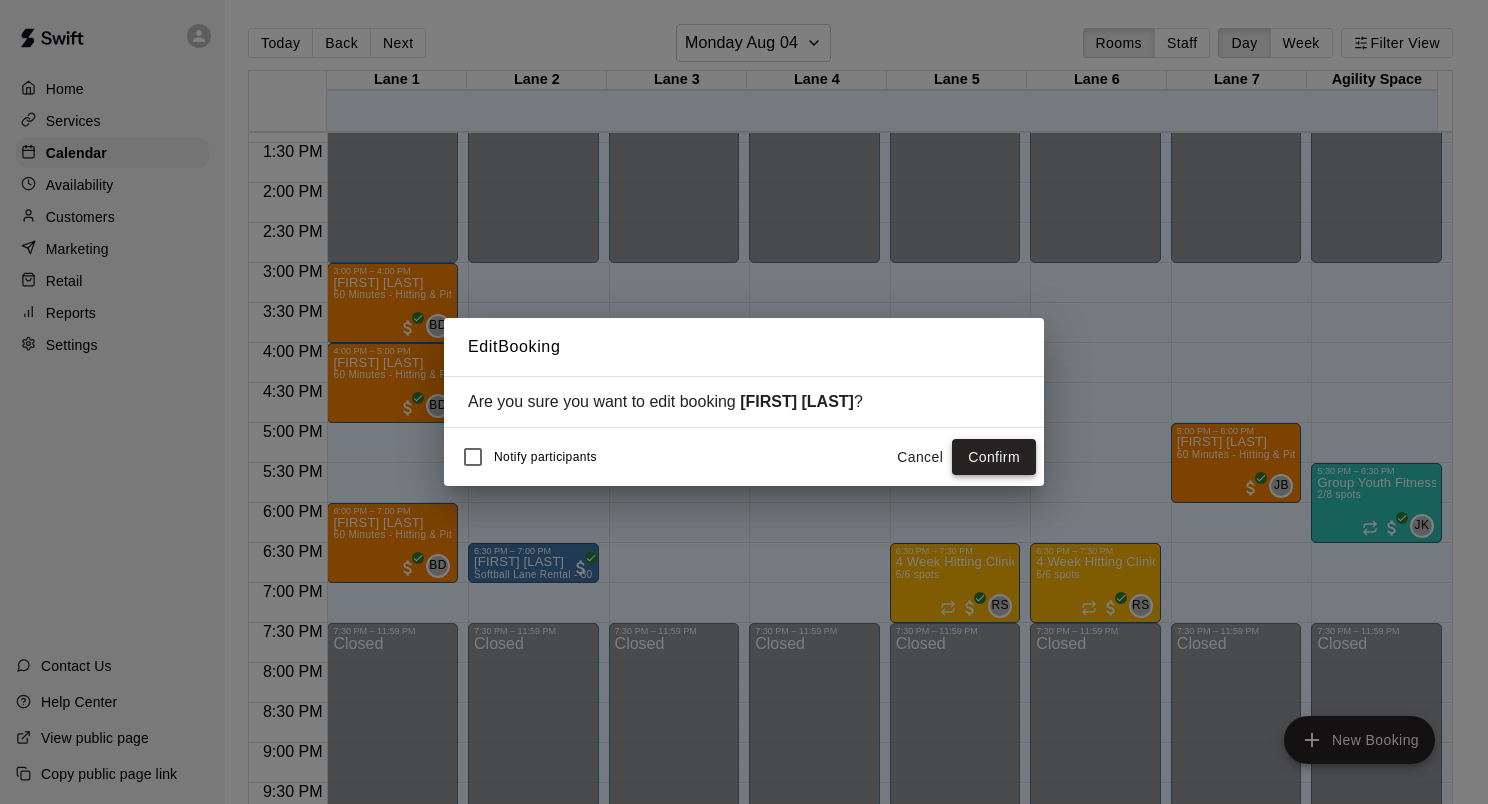 click on "Confirm" at bounding box center [994, 457] 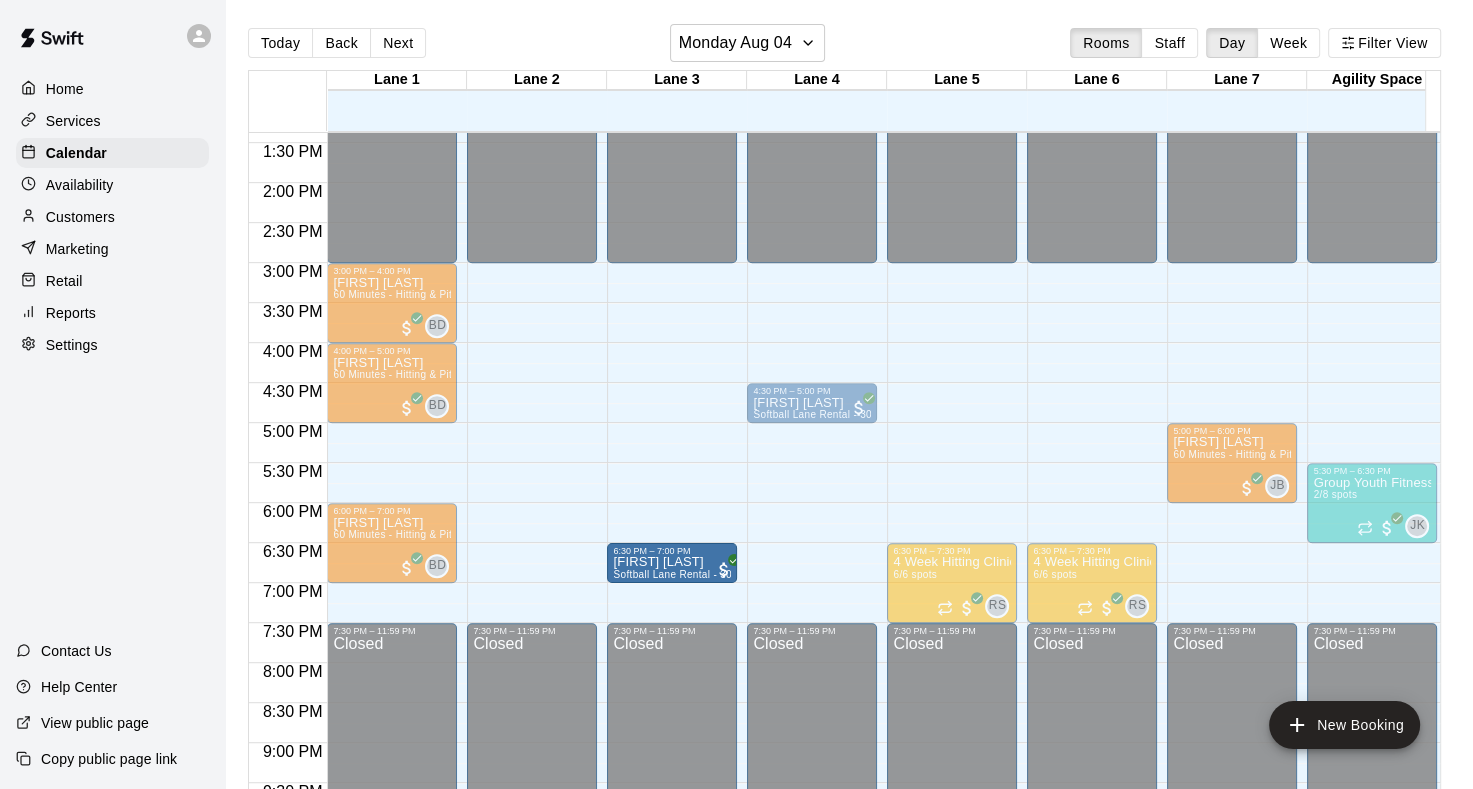 drag, startPoint x: 527, startPoint y: 556, endPoint x: 686, endPoint y: 559, distance: 159.0283 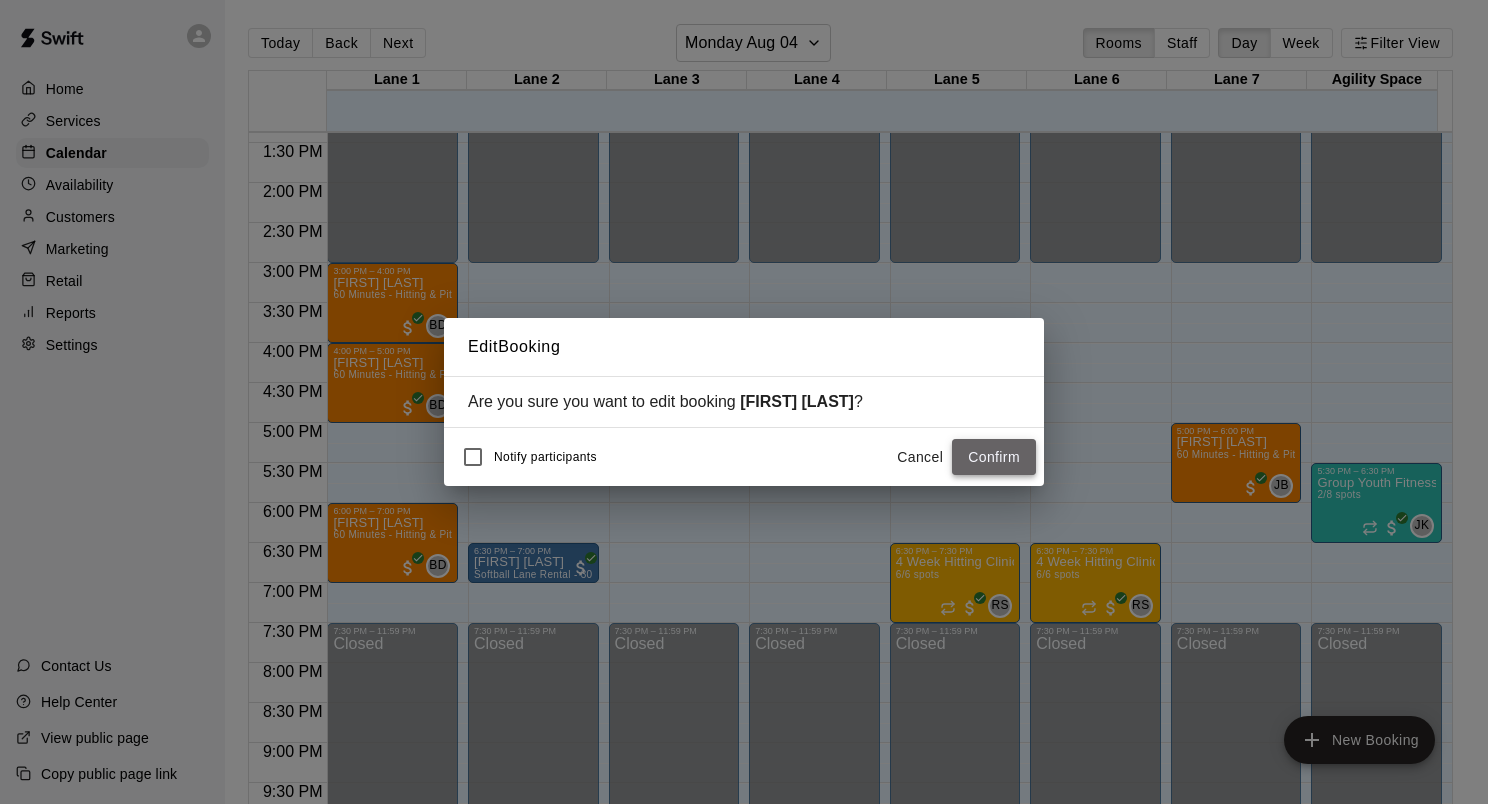 click on "Confirm" at bounding box center (994, 457) 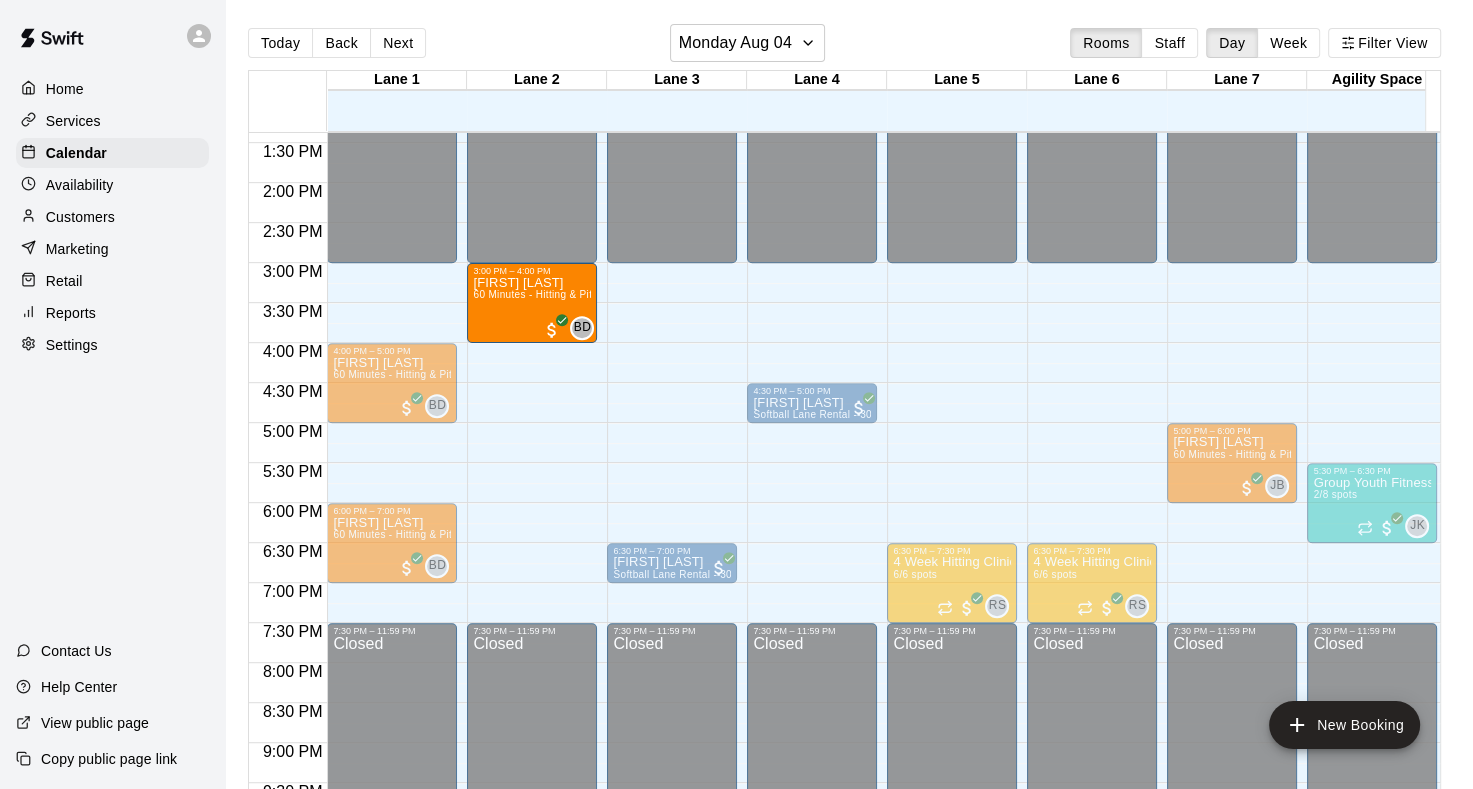 drag, startPoint x: 399, startPoint y: 277, endPoint x: 523, endPoint y: 292, distance: 124.90396 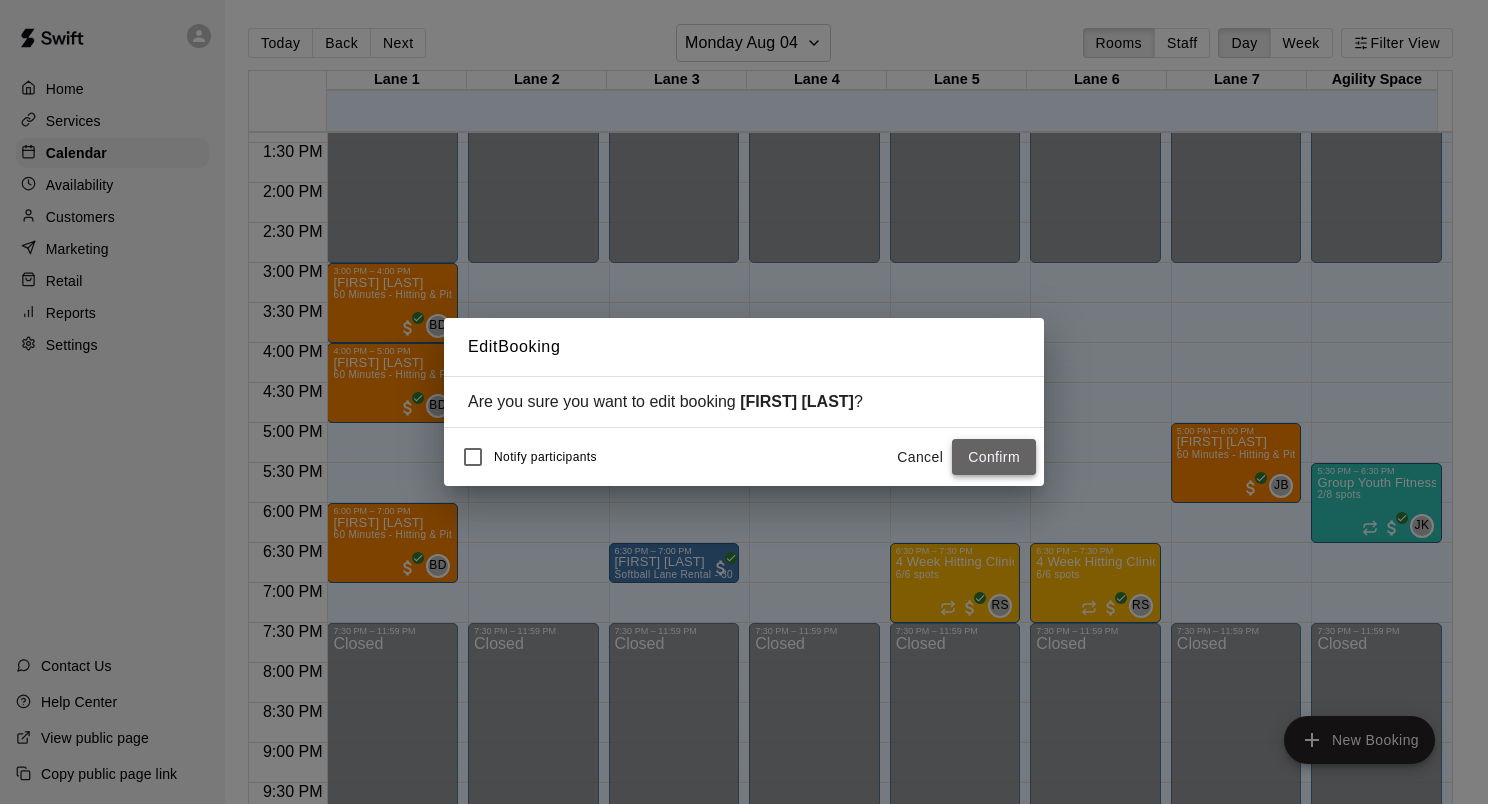 click on "Confirm" at bounding box center [994, 457] 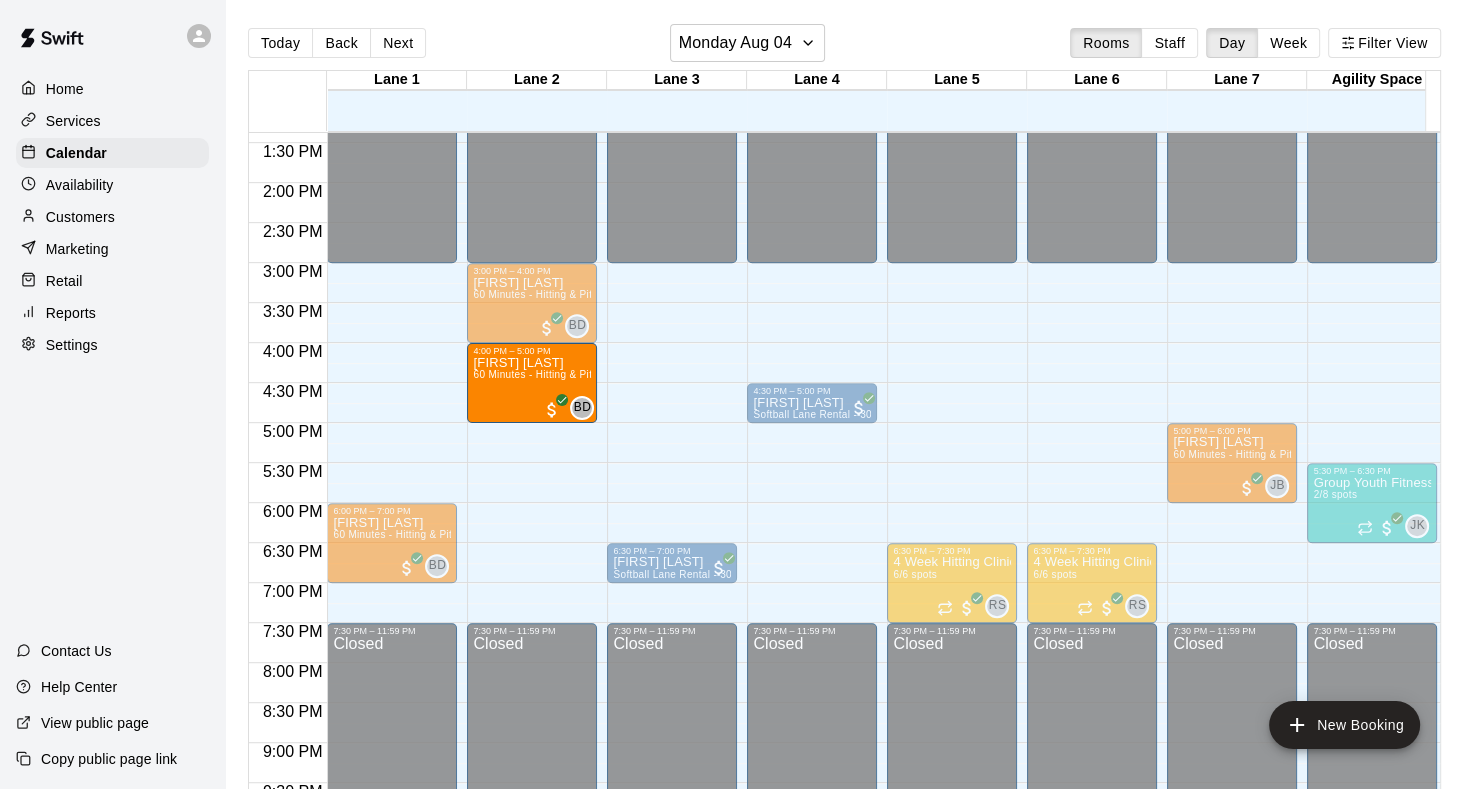 drag, startPoint x: 412, startPoint y: 381, endPoint x: 492, endPoint y: 392, distance: 80.75271 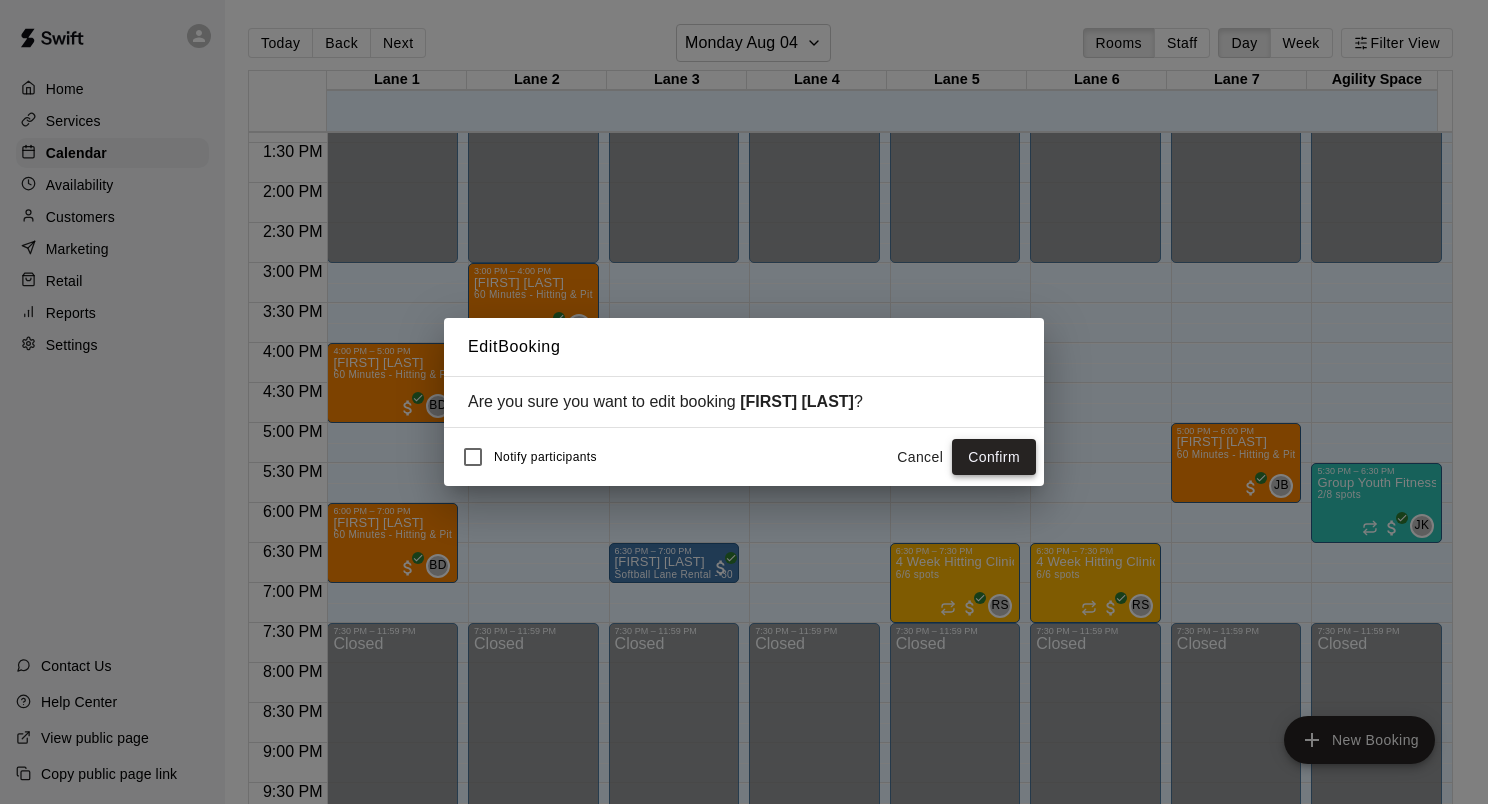 click on "Confirm" at bounding box center (994, 457) 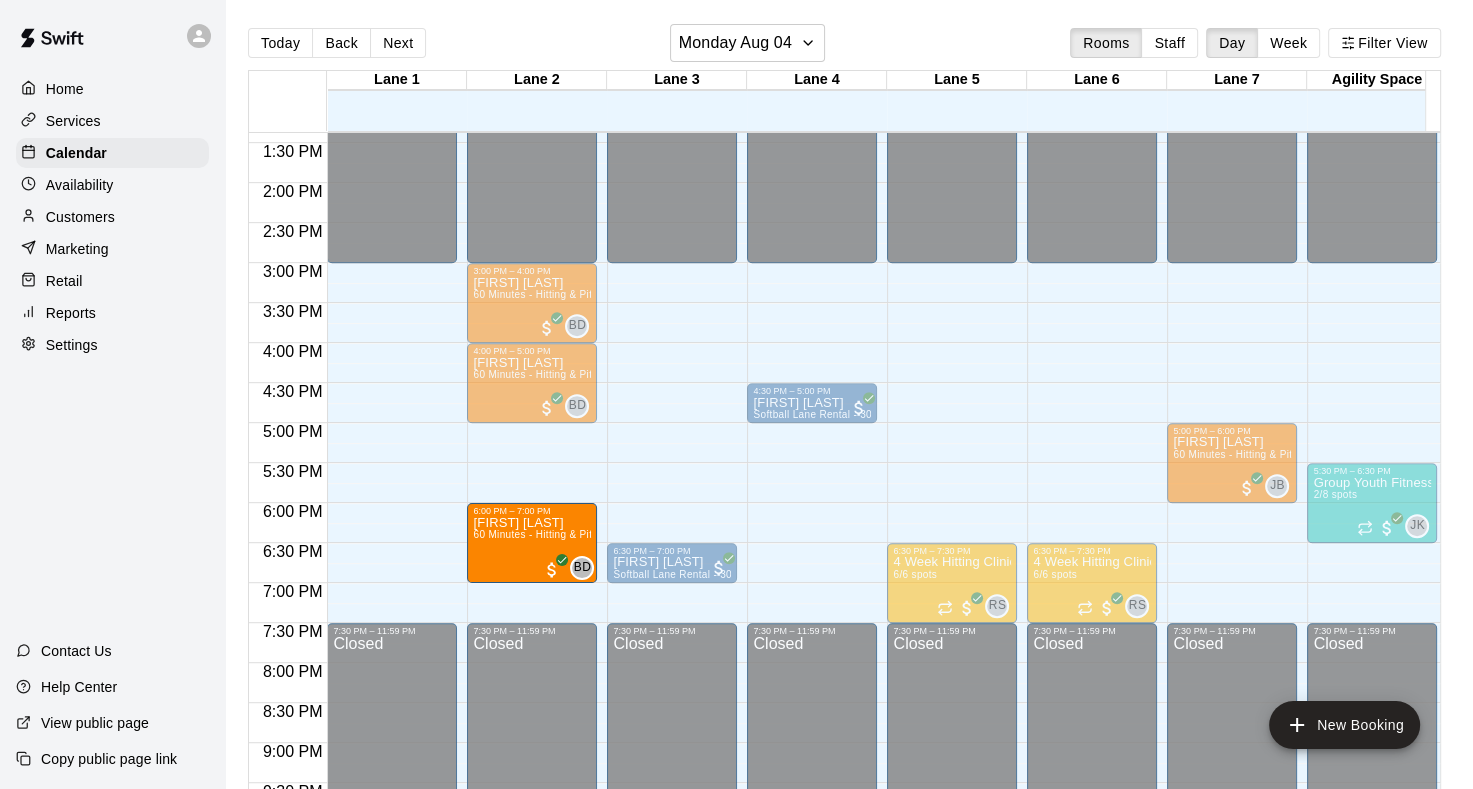 drag, startPoint x: 364, startPoint y: 539, endPoint x: 495, endPoint y: 545, distance: 131.13733 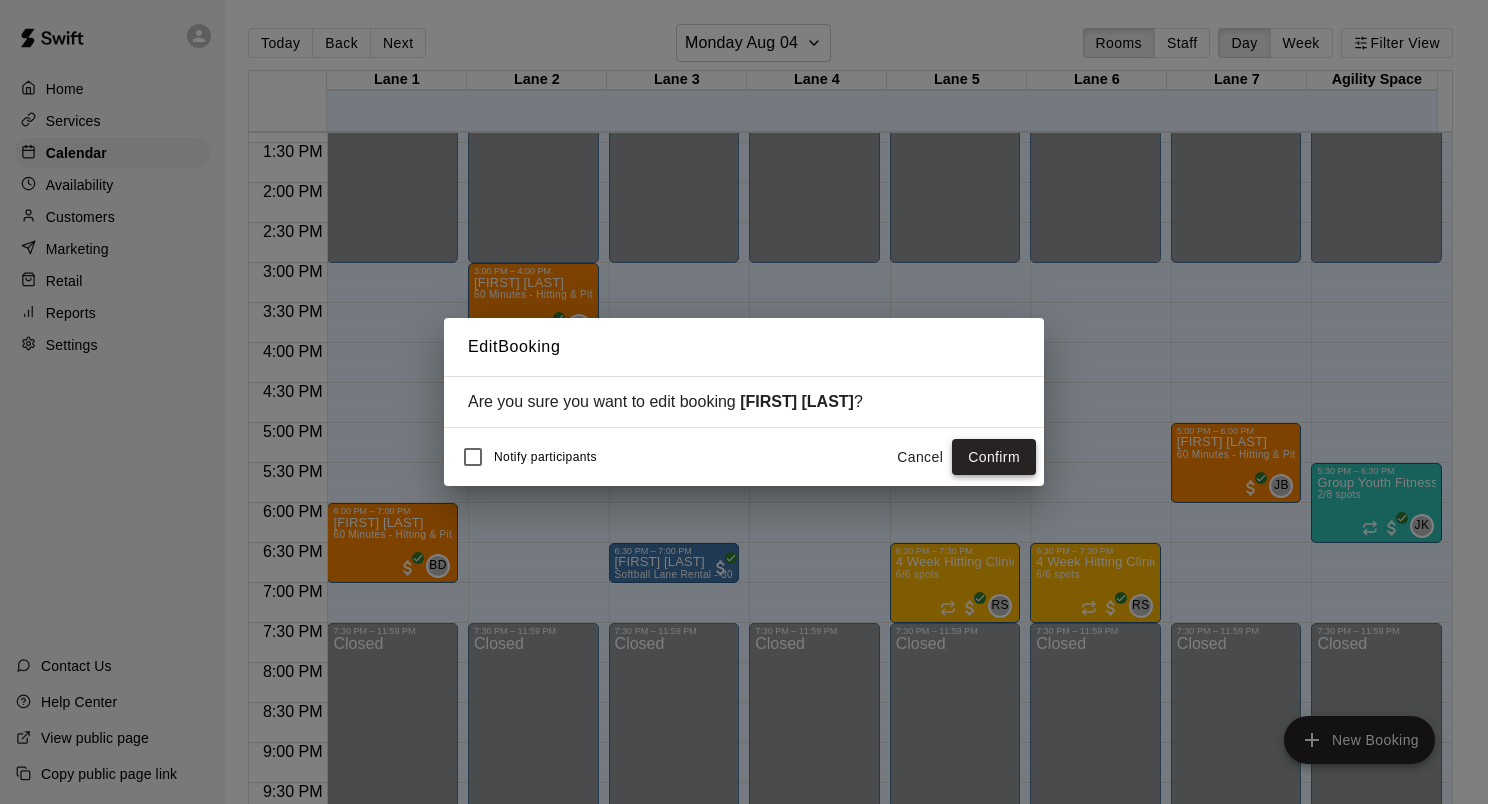click on "Confirm" at bounding box center (994, 457) 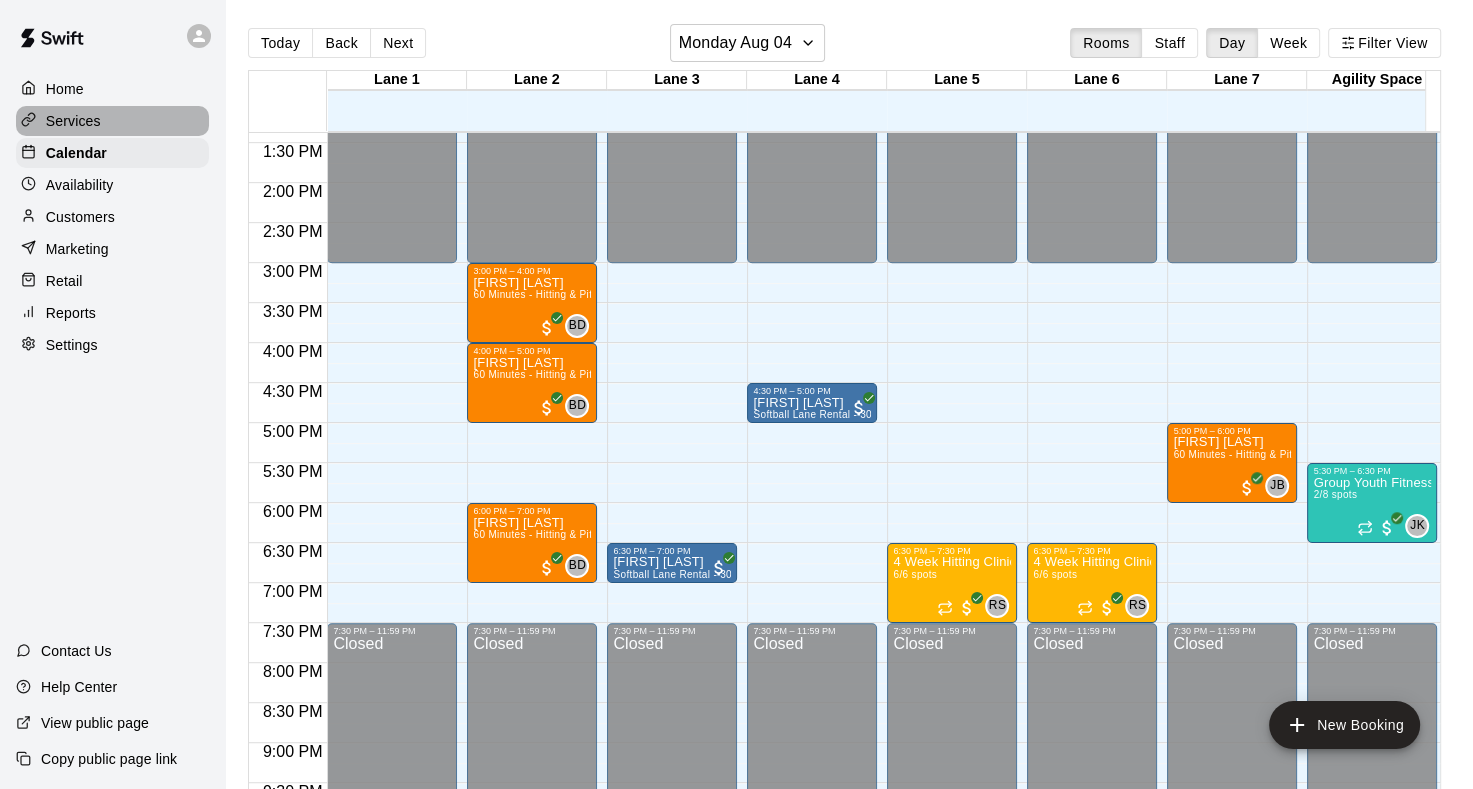 click on "Services" at bounding box center [112, 121] 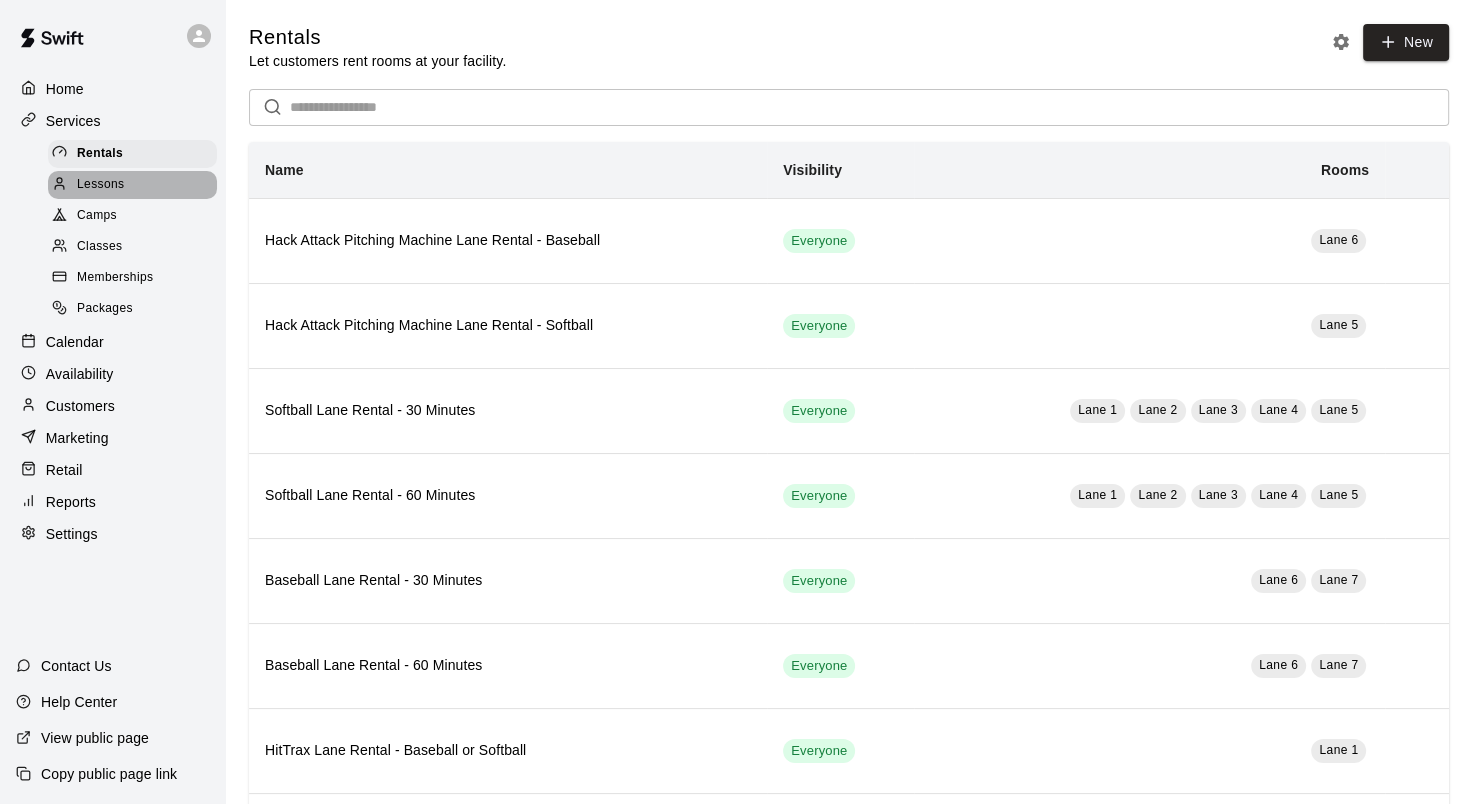 click on "Lessons" at bounding box center (132, 185) 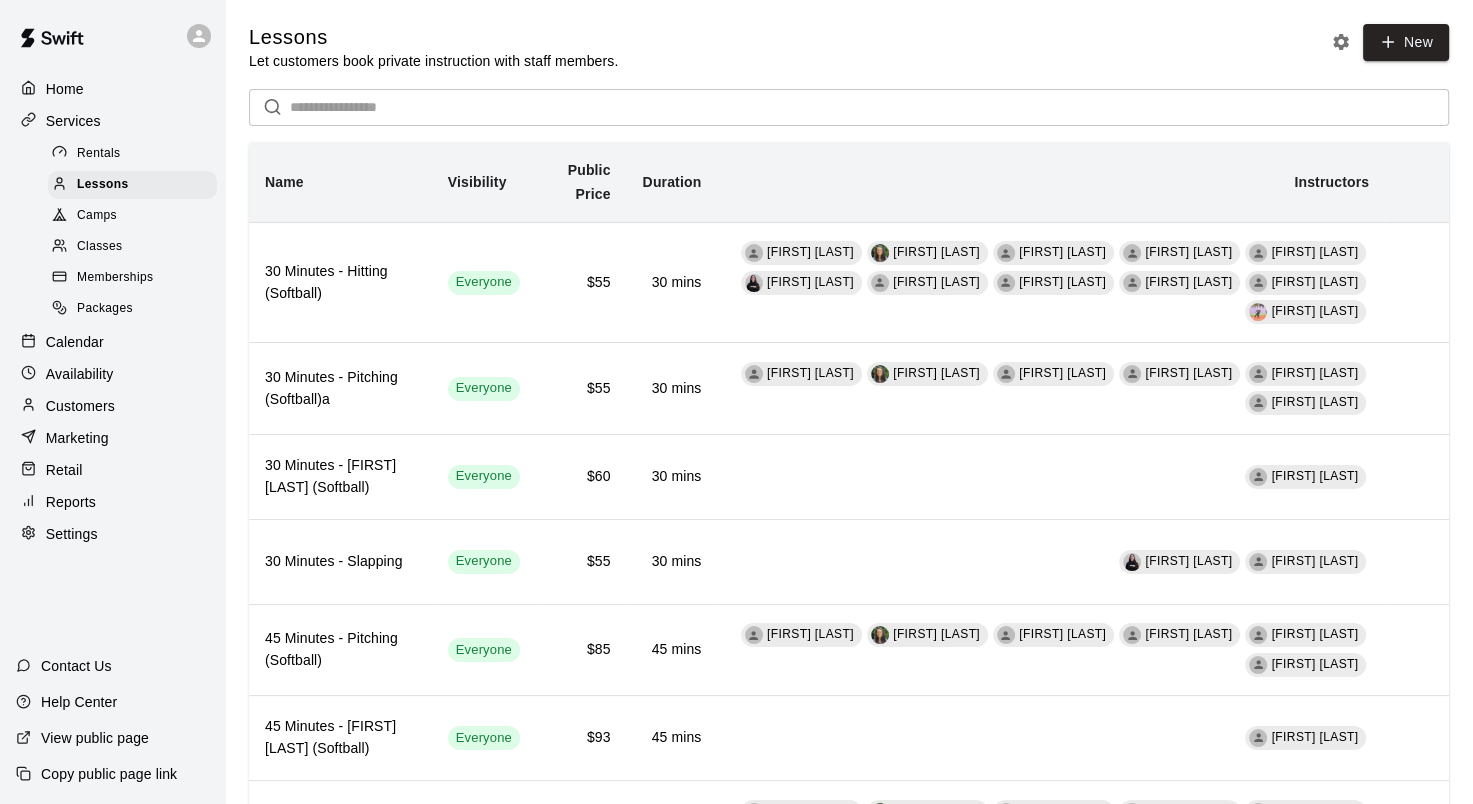 click on "Home" at bounding box center (112, 89) 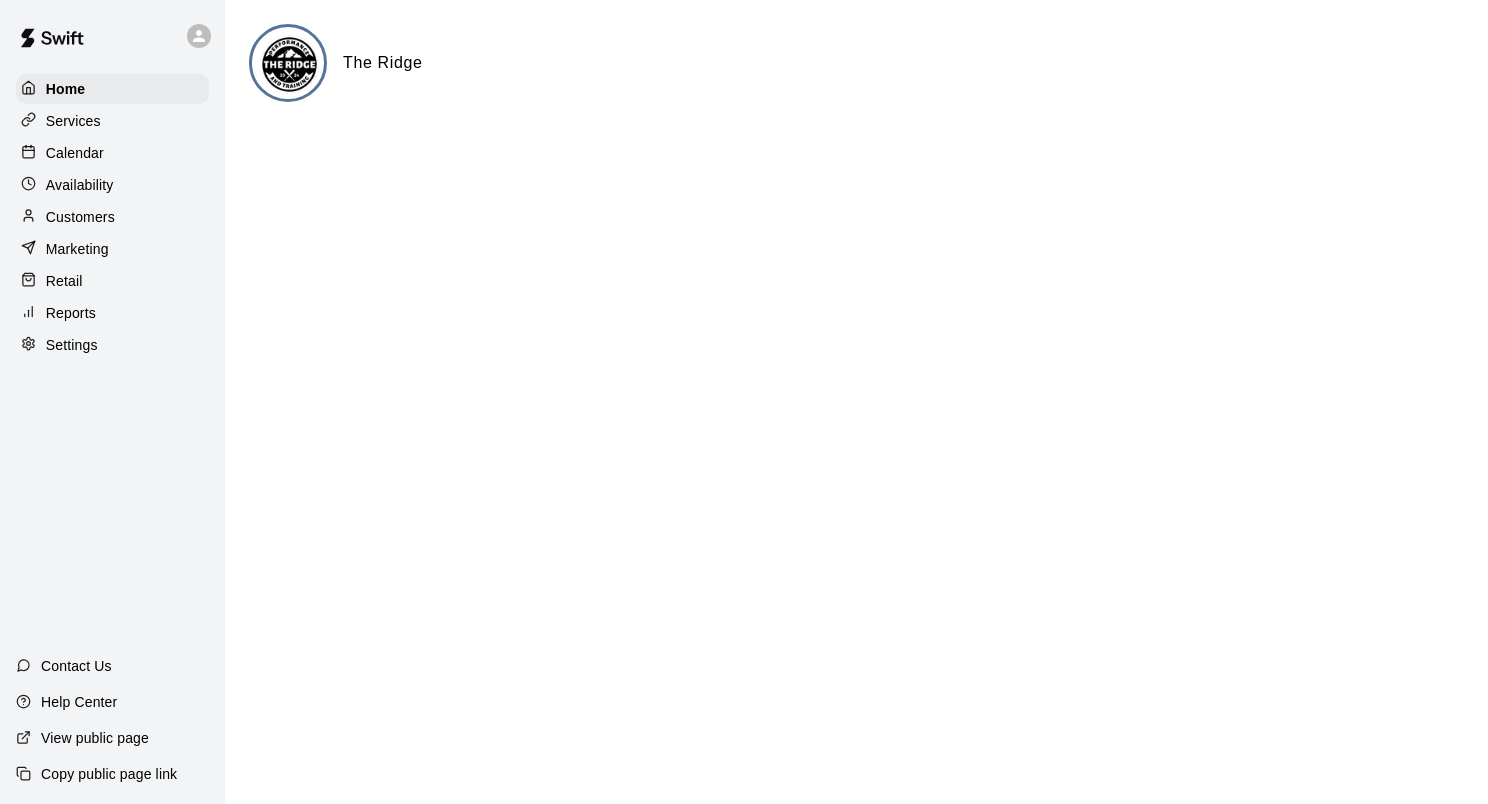 click on "Calendar" at bounding box center (112, 153) 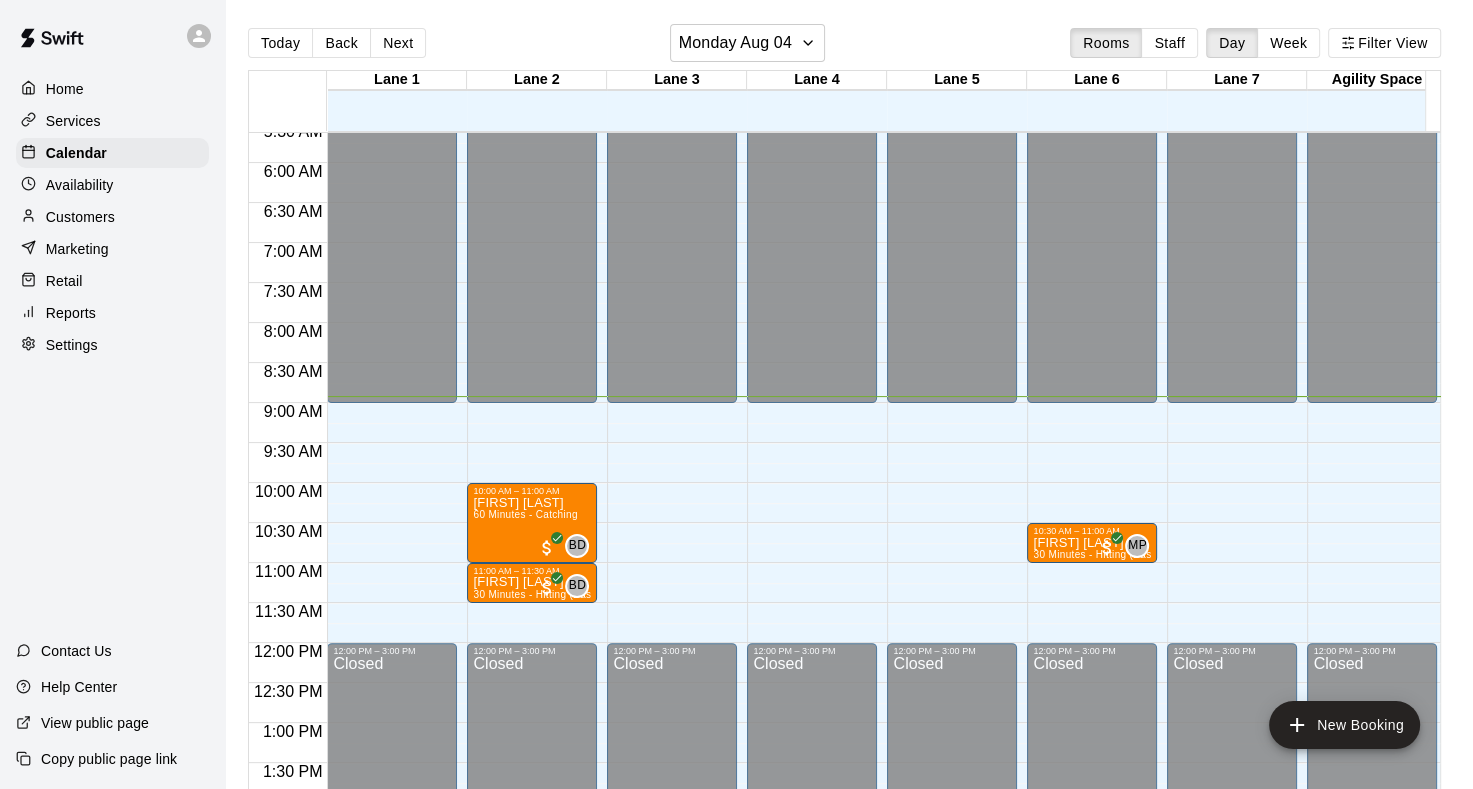 scroll, scrollTop: 513, scrollLeft: 0, axis: vertical 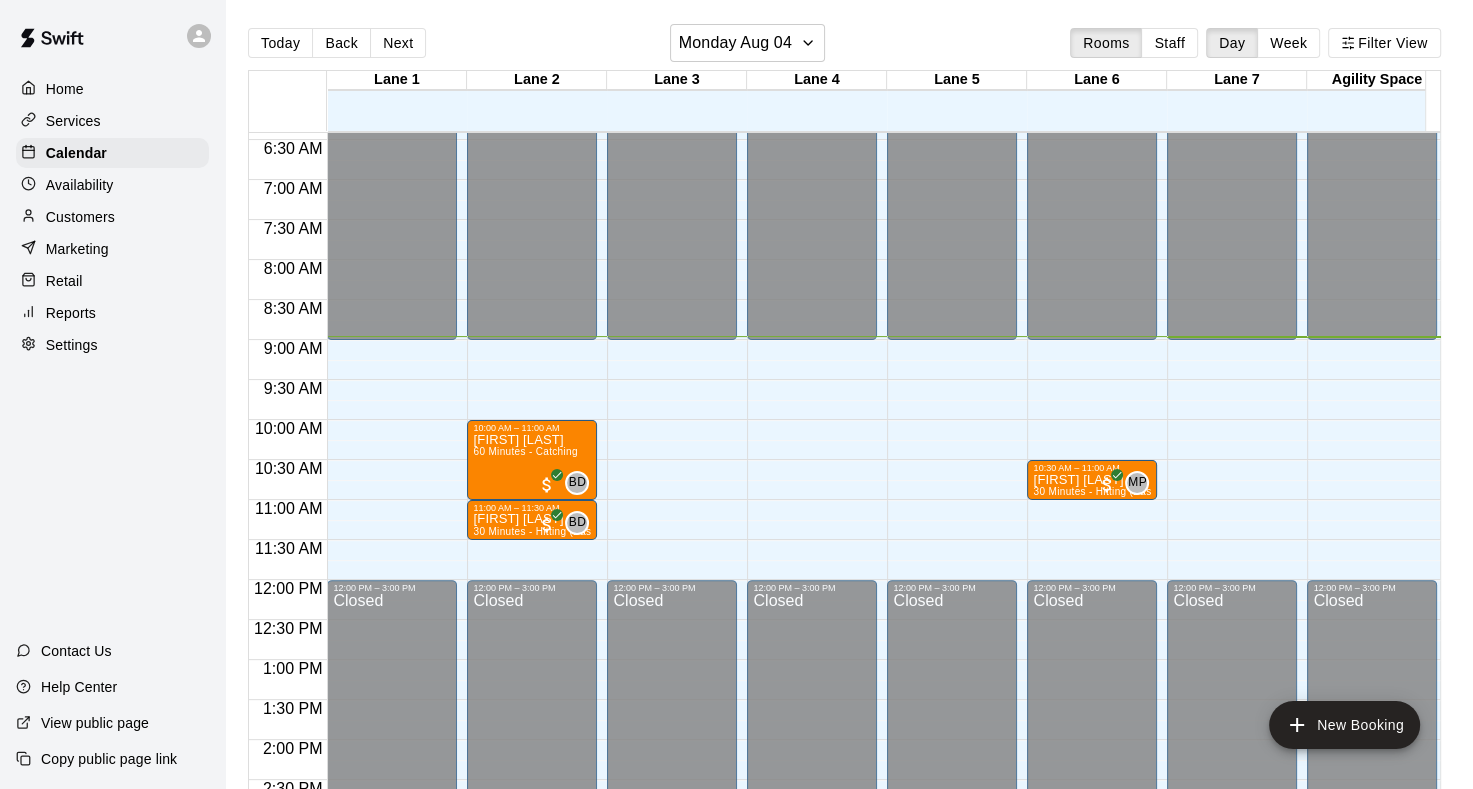 click on "Next" at bounding box center (398, 43) 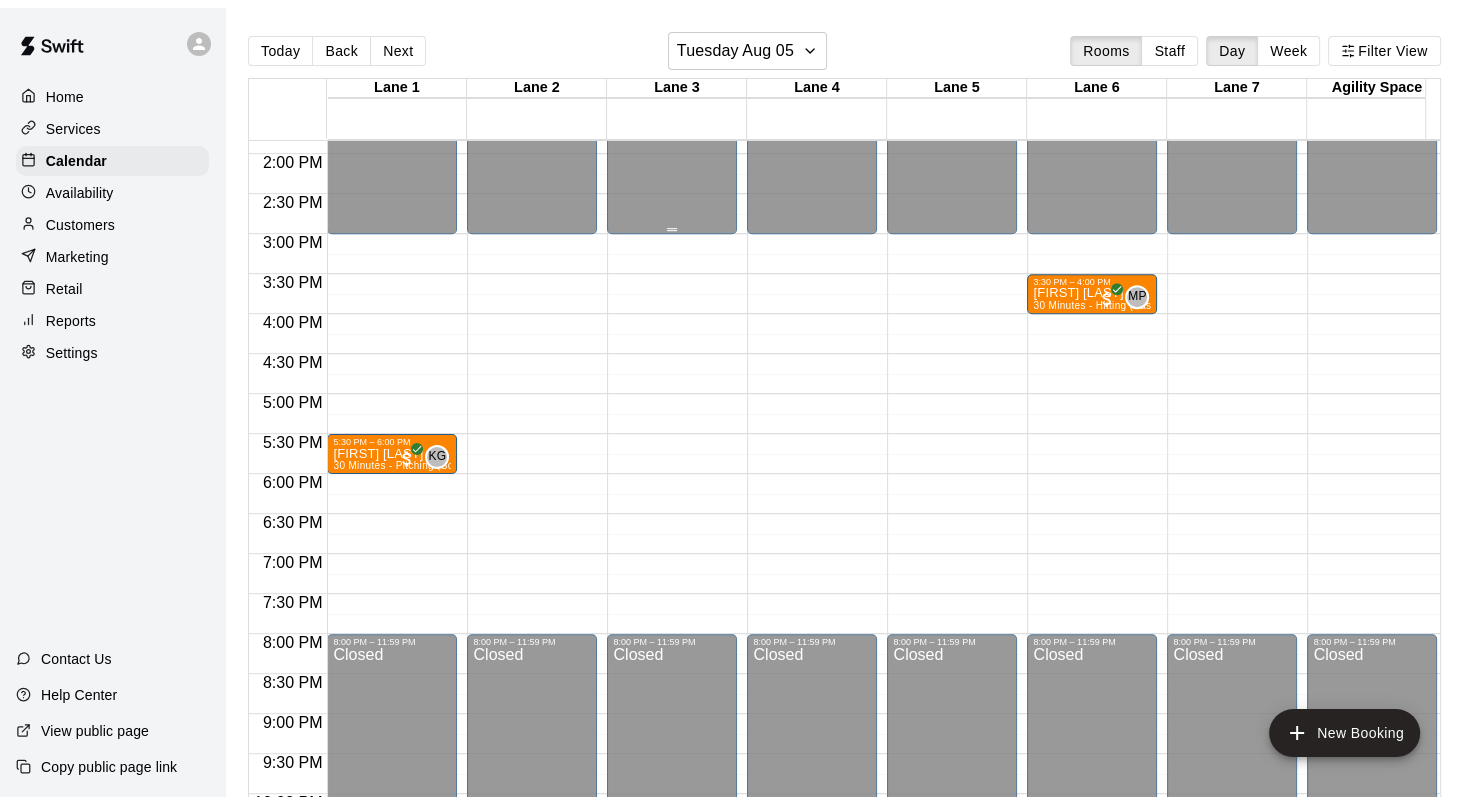 scroll, scrollTop: 1013, scrollLeft: 0, axis: vertical 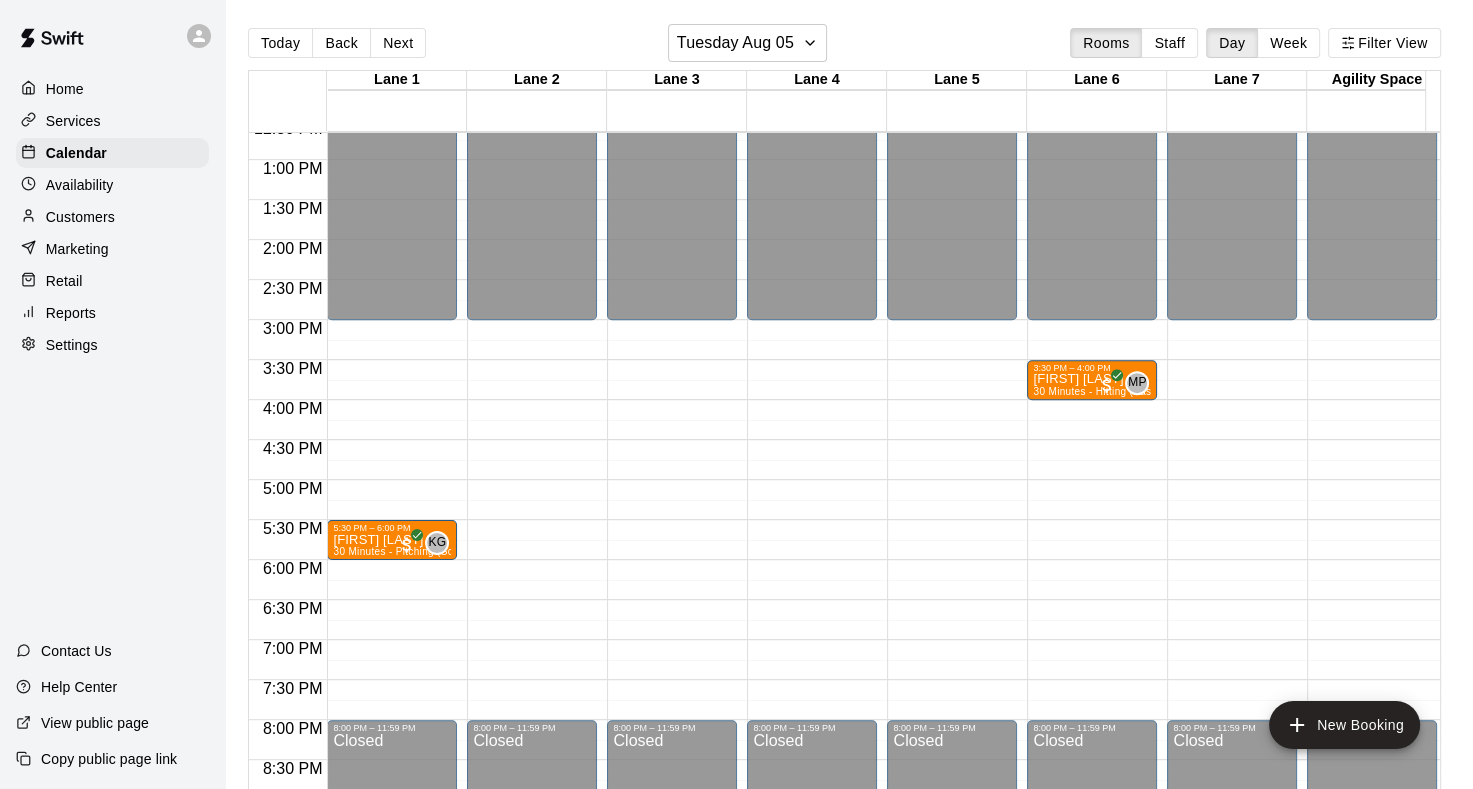 click on "Availability" at bounding box center (112, 185) 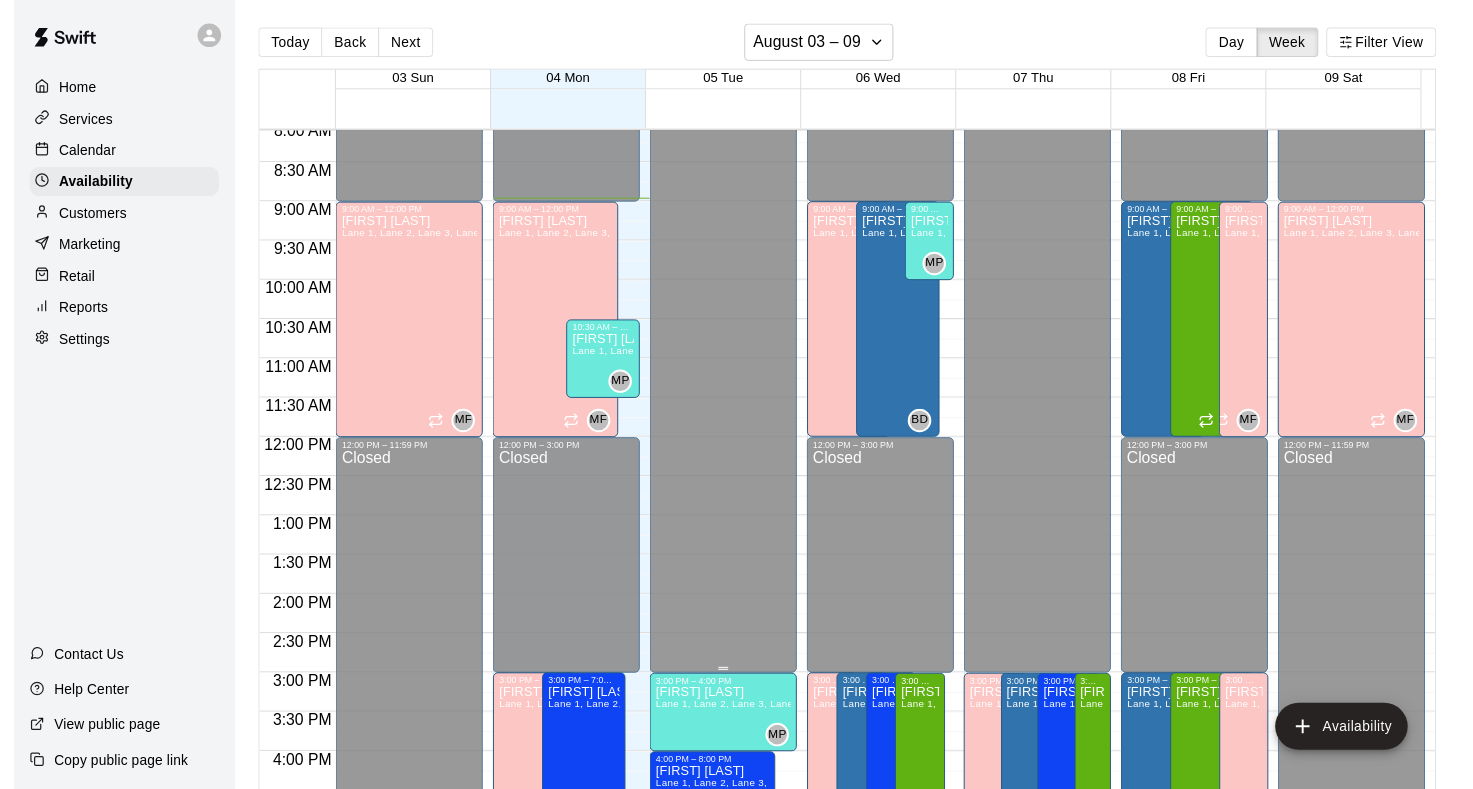 scroll, scrollTop: 617, scrollLeft: 0, axis: vertical 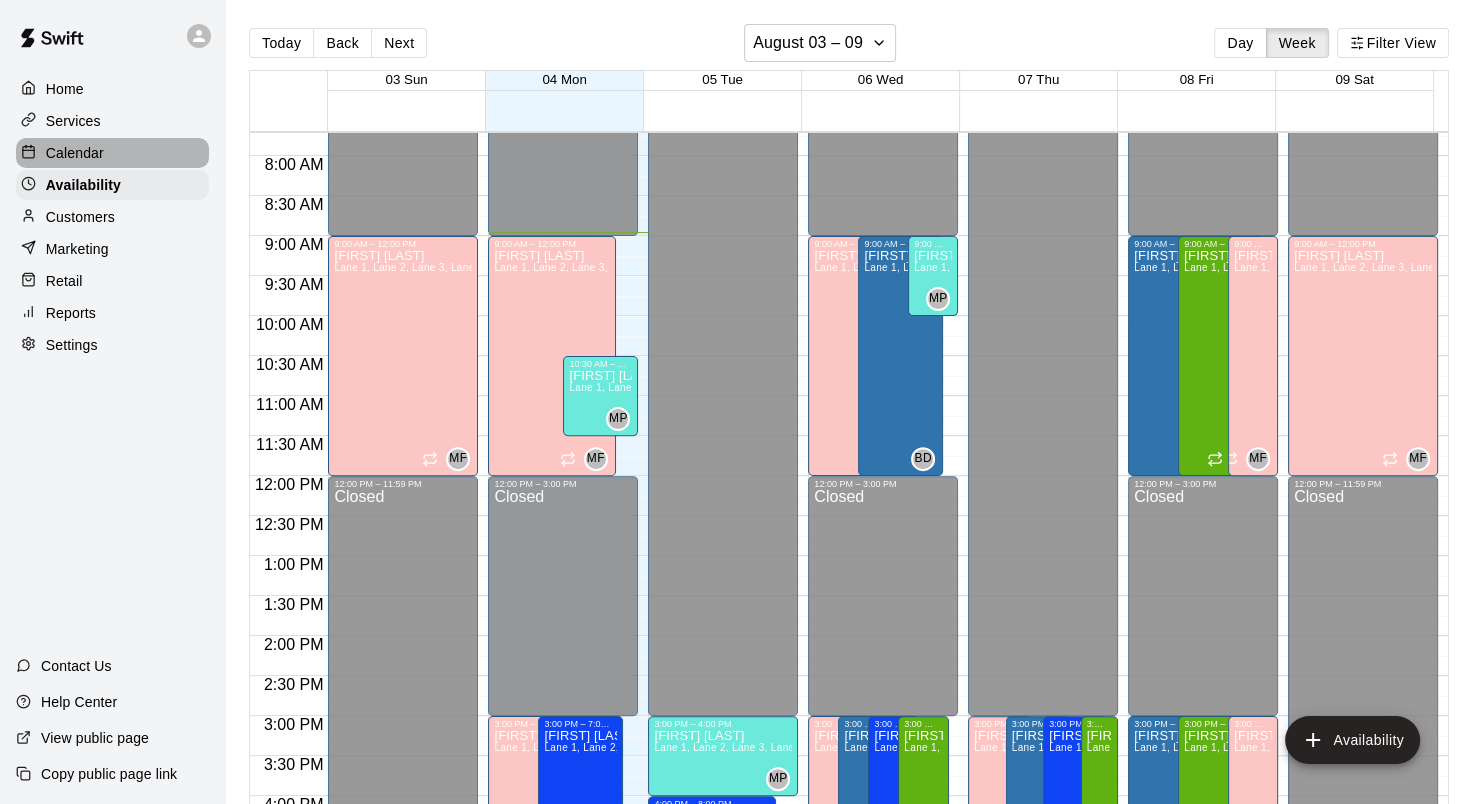 click on "Calendar" at bounding box center [112, 153] 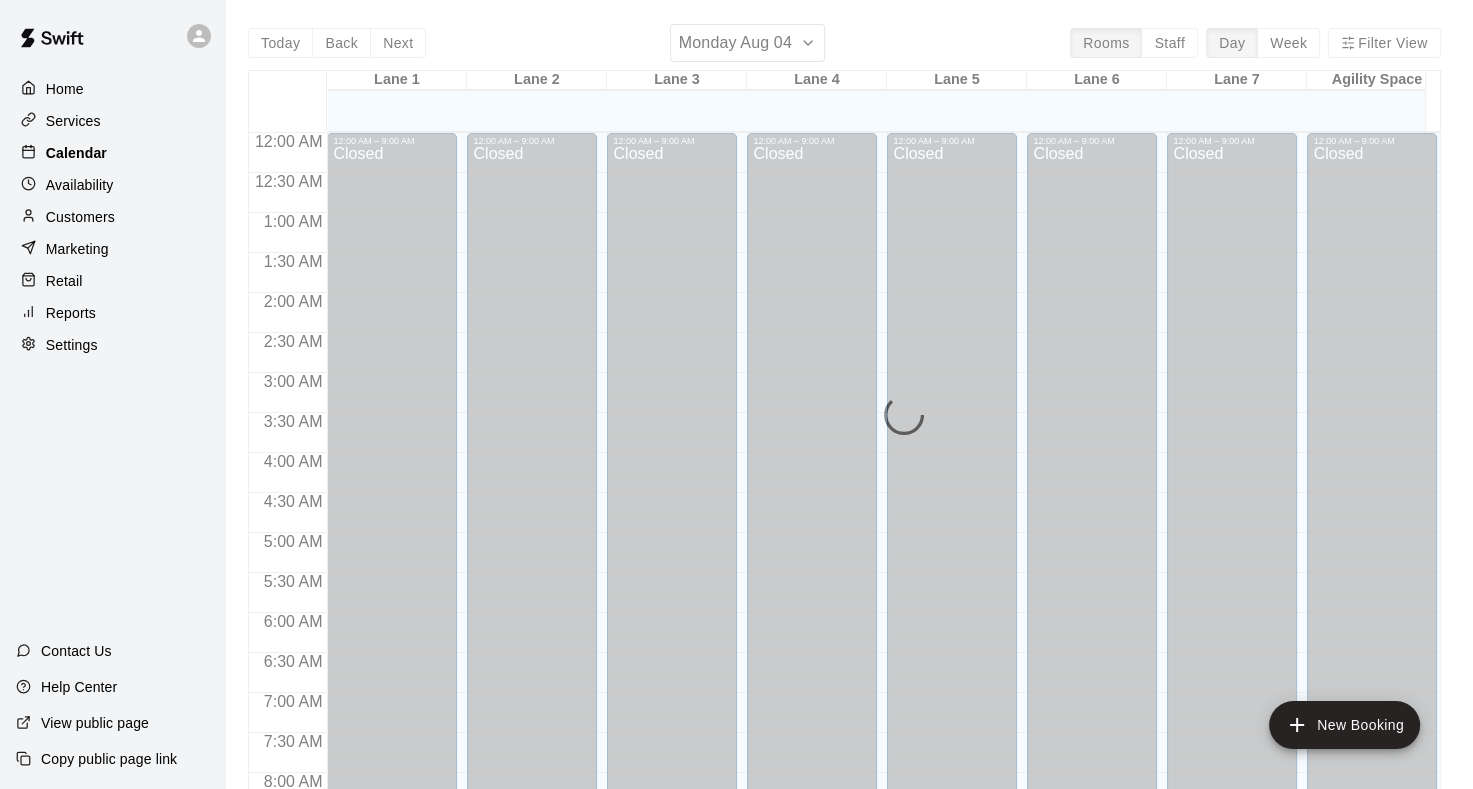 scroll, scrollTop: 717, scrollLeft: 0, axis: vertical 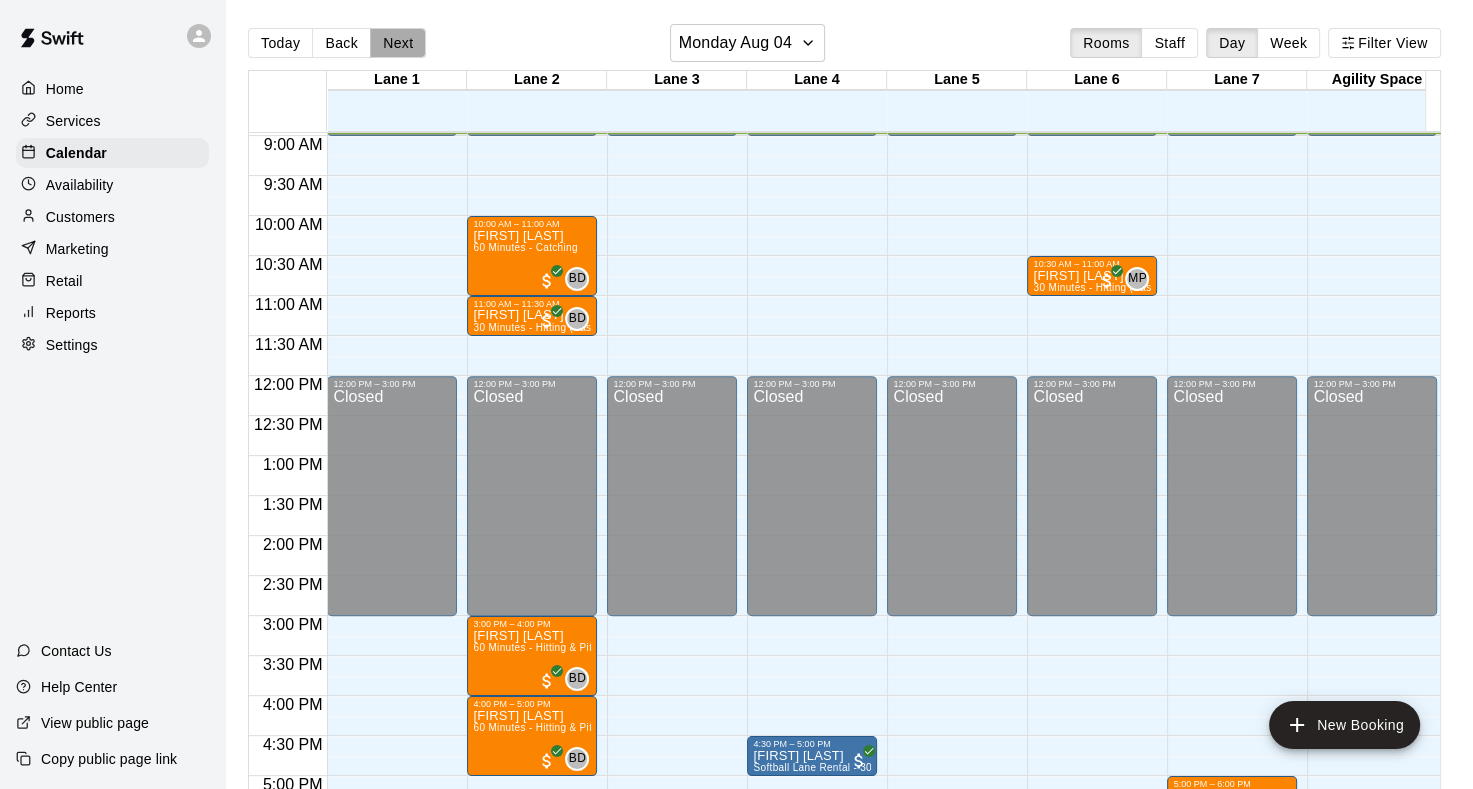 click on "Next" at bounding box center (398, 43) 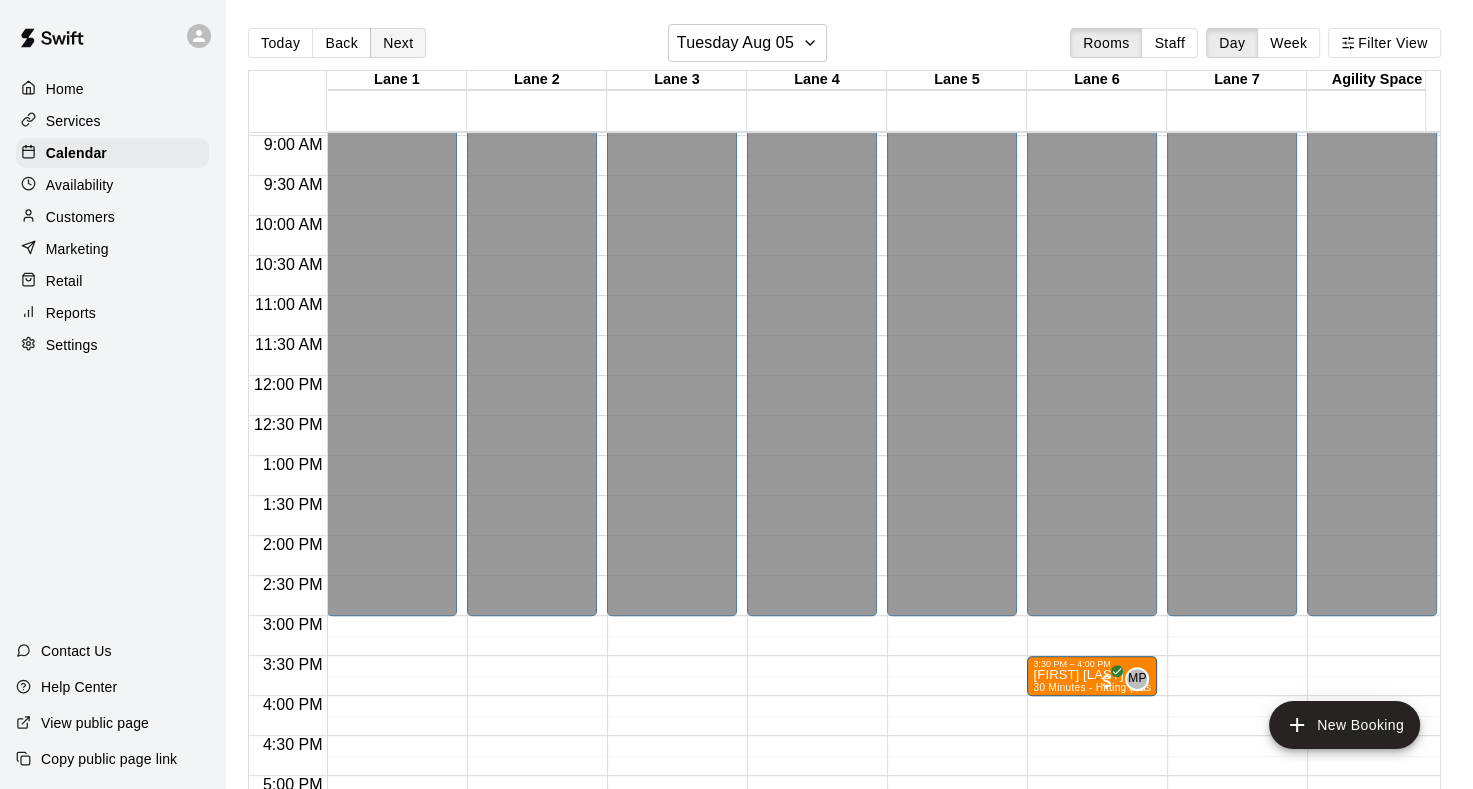 click on "Next" at bounding box center [398, 43] 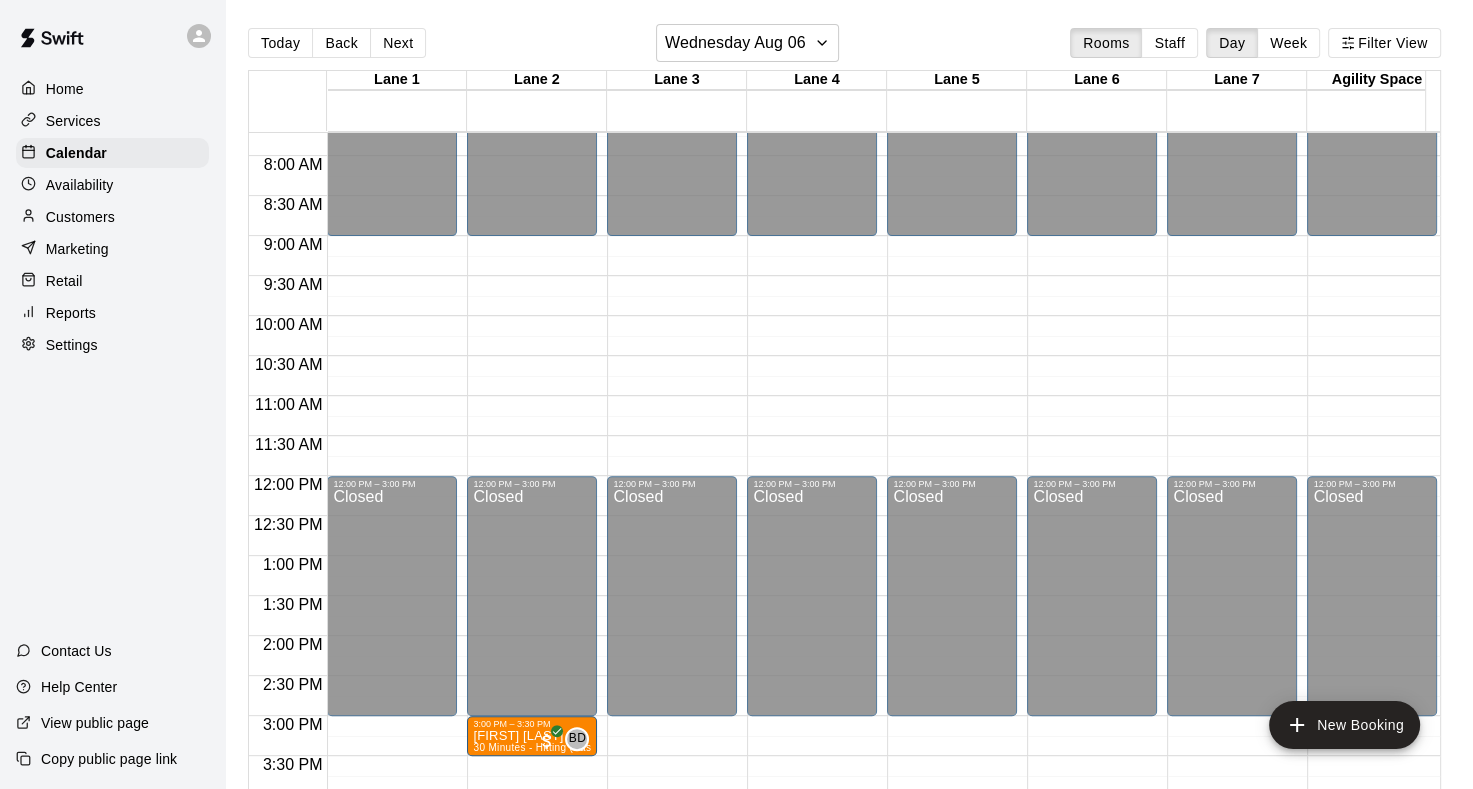 scroll, scrollTop: 317, scrollLeft: 0, axis: vertical 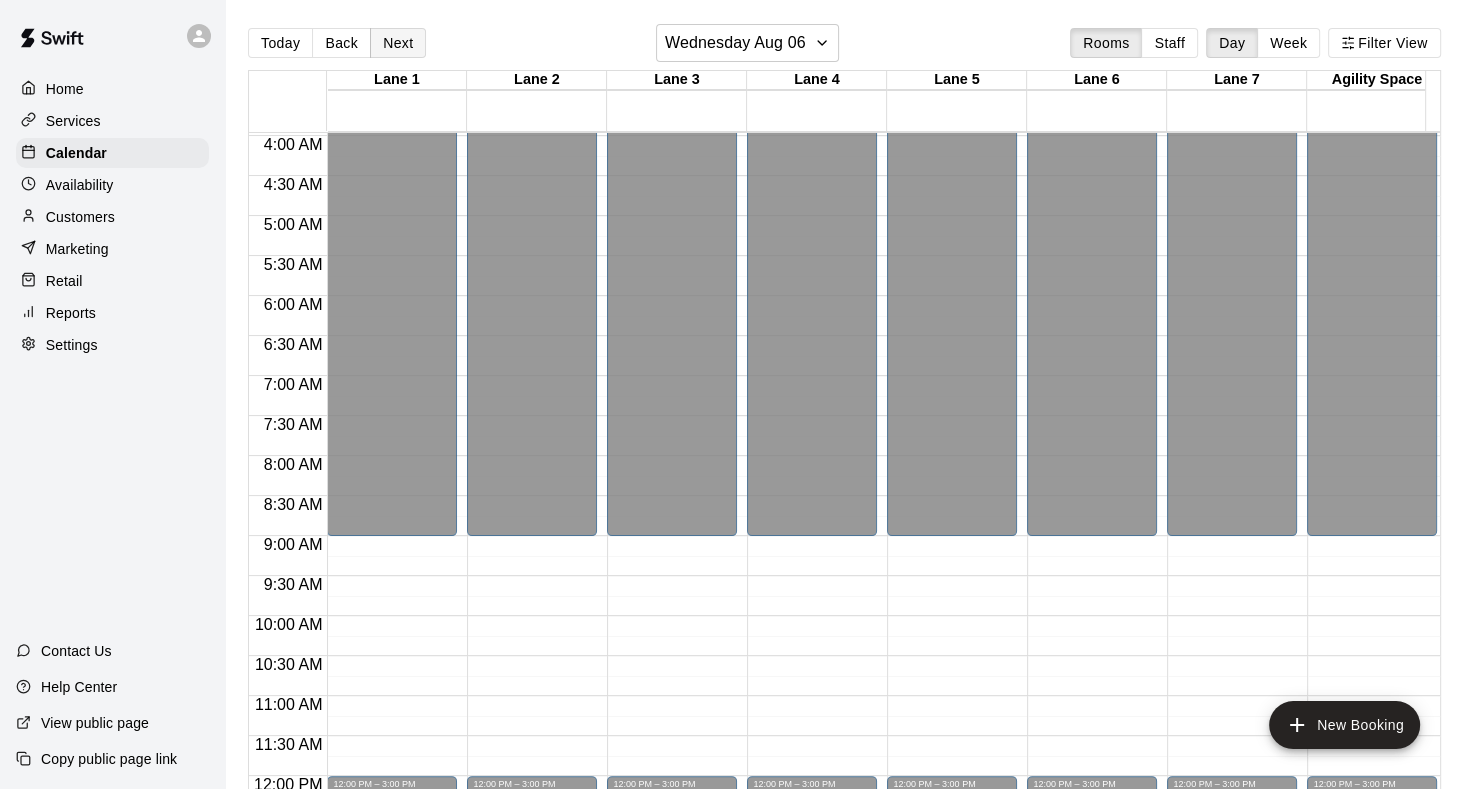 click on "Next" at bounding box center (398, 43) 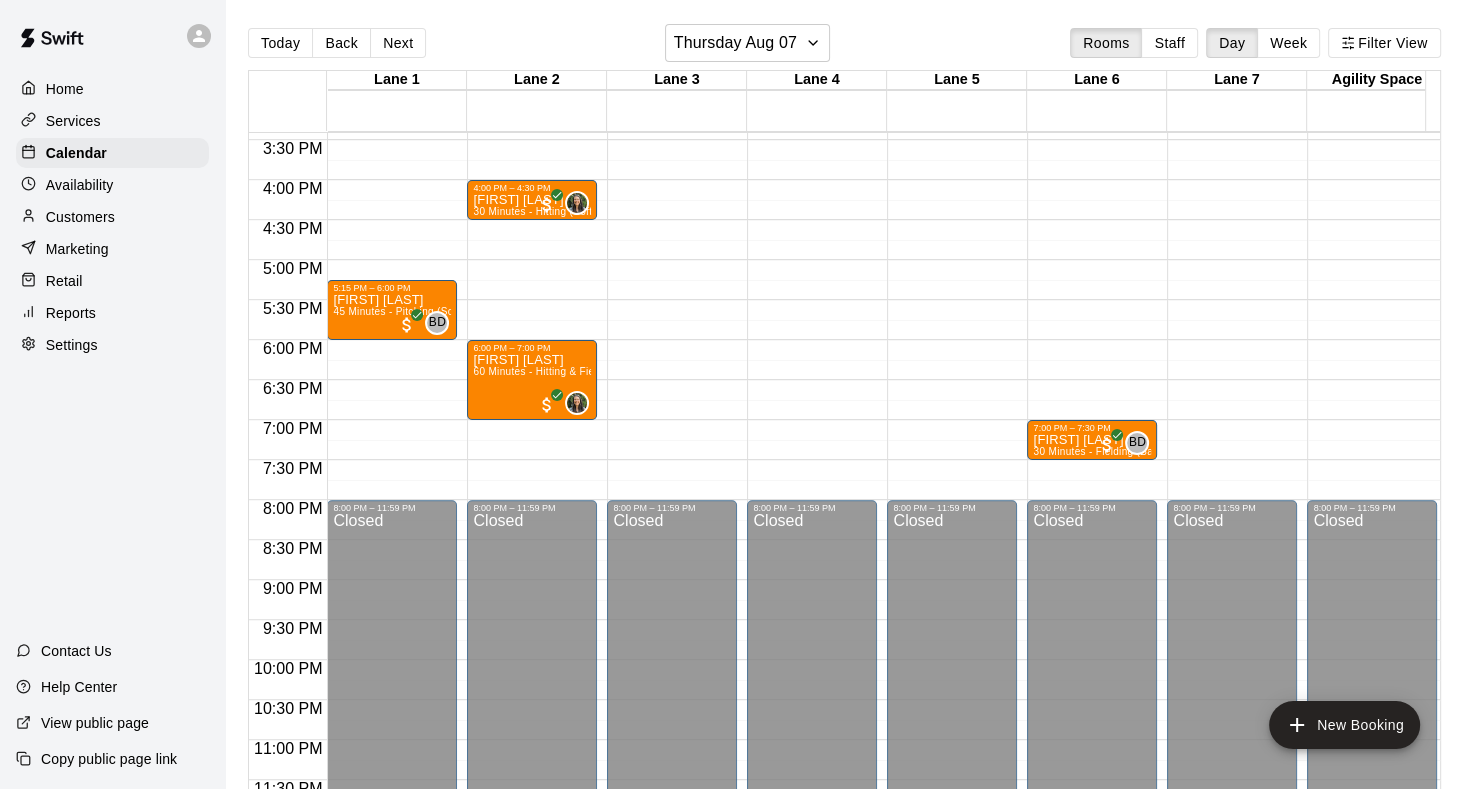 scroll, scrollTop: 1240, scrollLeft: 0, axis: vertical 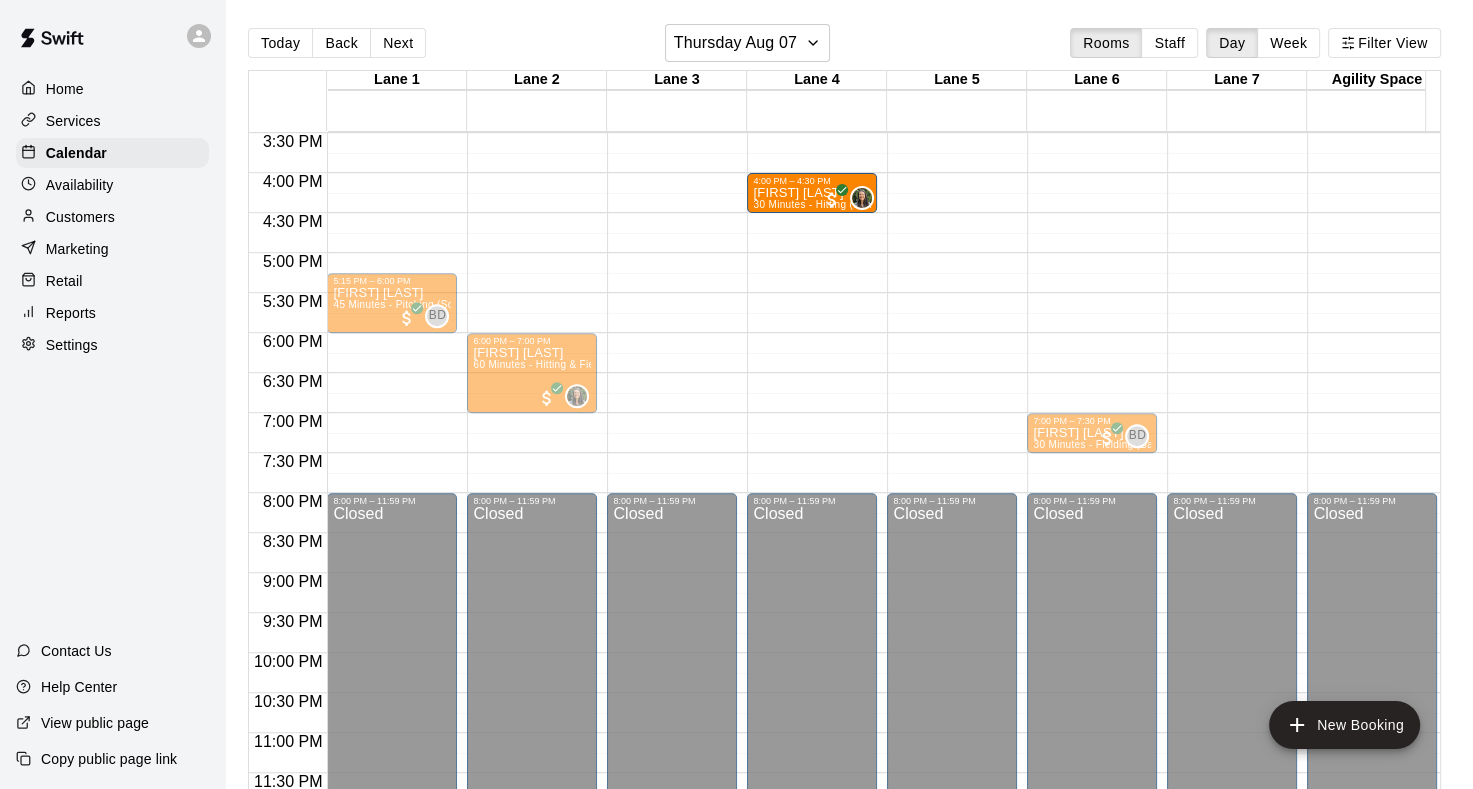 drag, startPoint x: 564, startPoint y: 178, endPoint x: 772, endPoint y: 192, distance: 208.47063 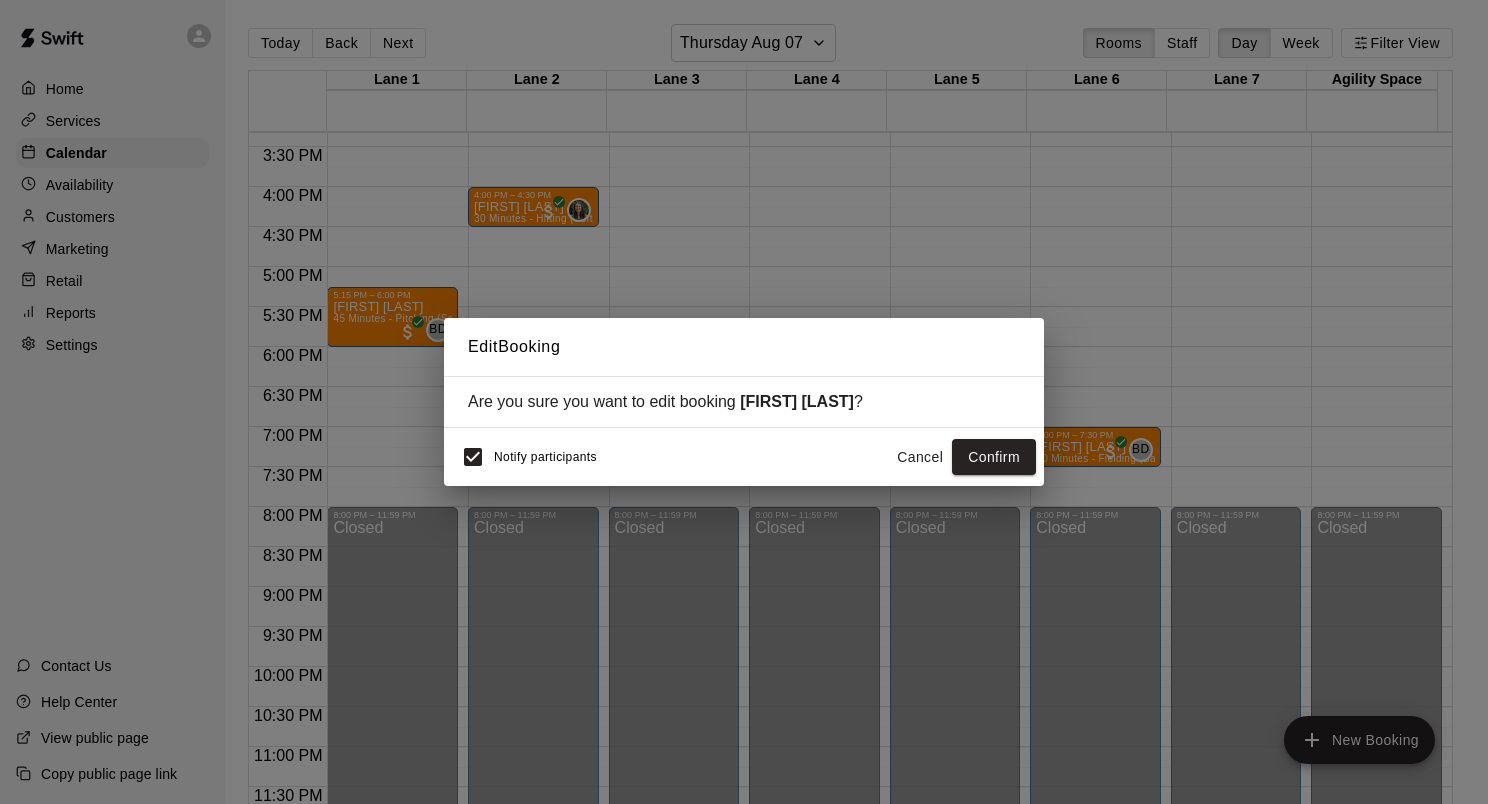 click on "Notify participants" at bounding box center [545, 457] 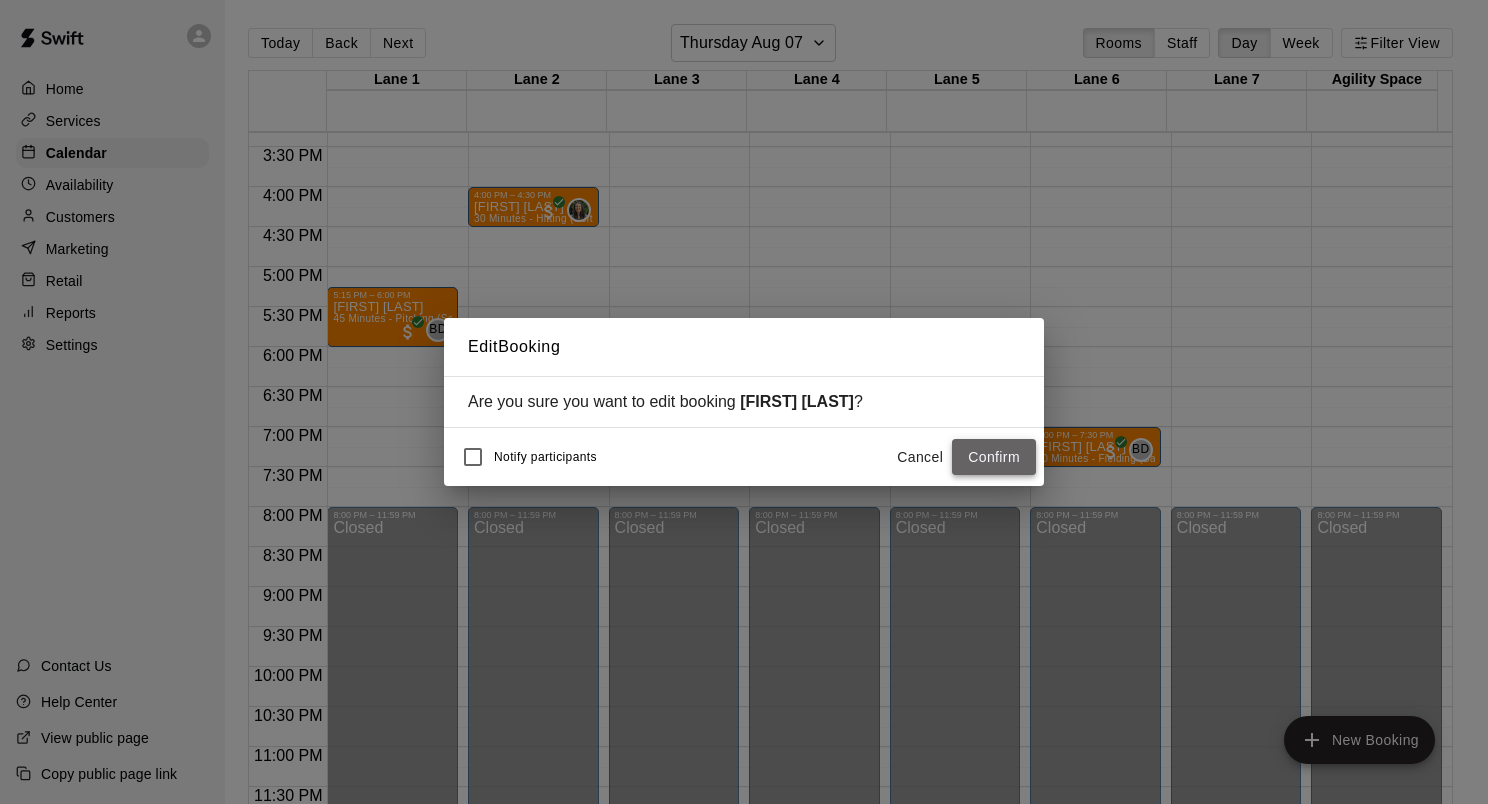 click on "Confirm" at bounding box center [994, 457] 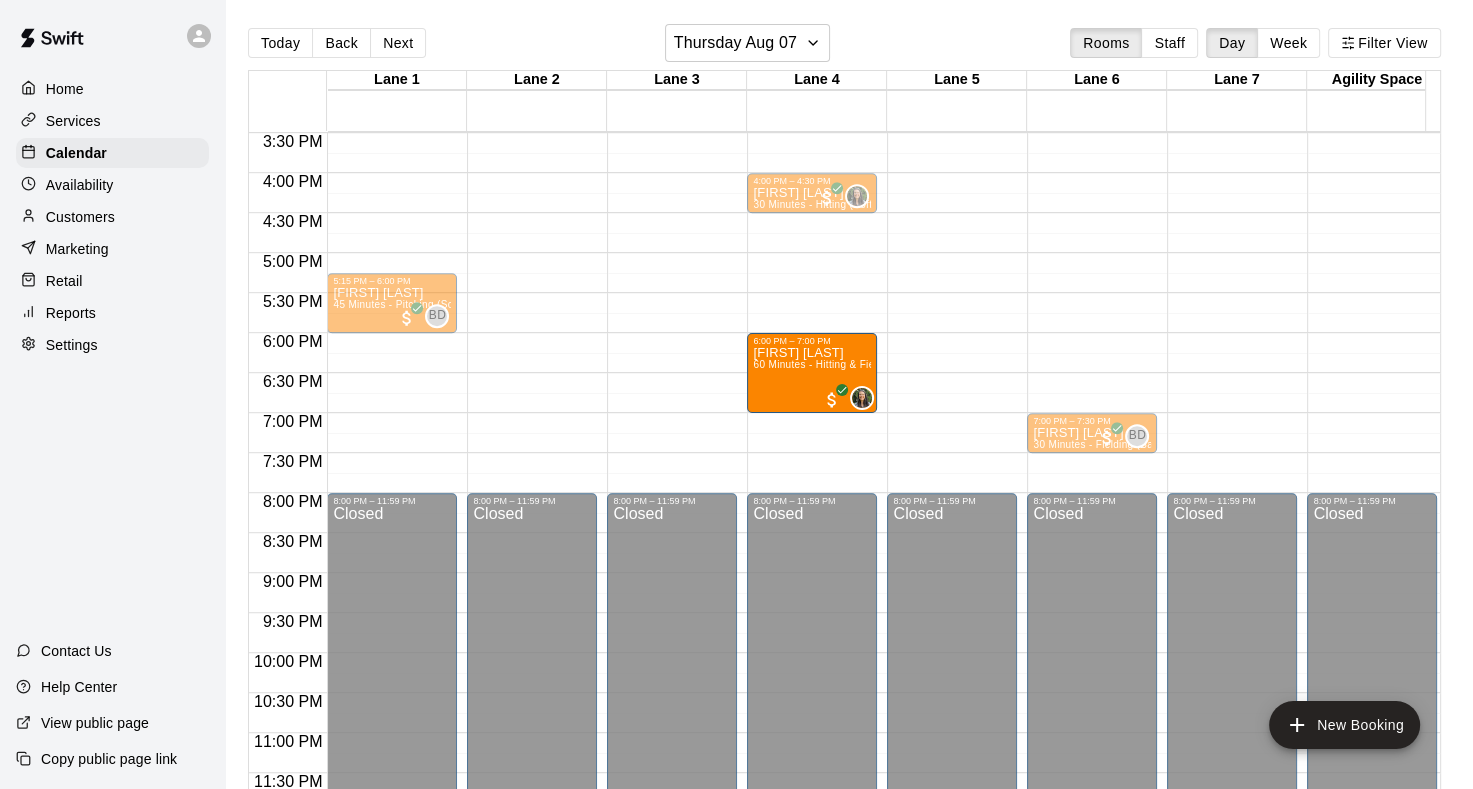 drag, startPoint x: 516, startPoint y: 376, endPoint x: 784, endPoint y: 387, distance: 268.22565 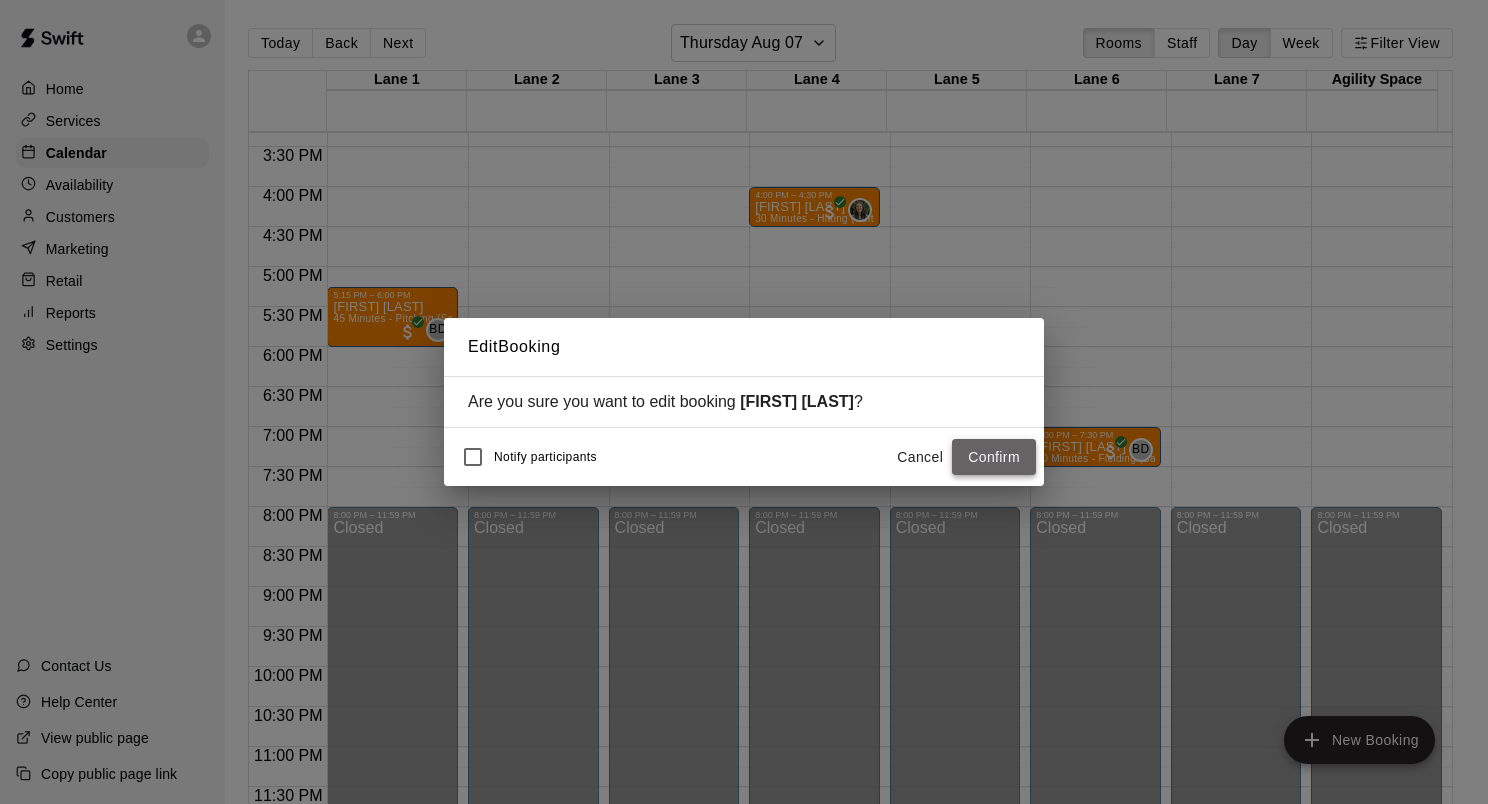 click on "Confirm" at bounding box center [994, 457] 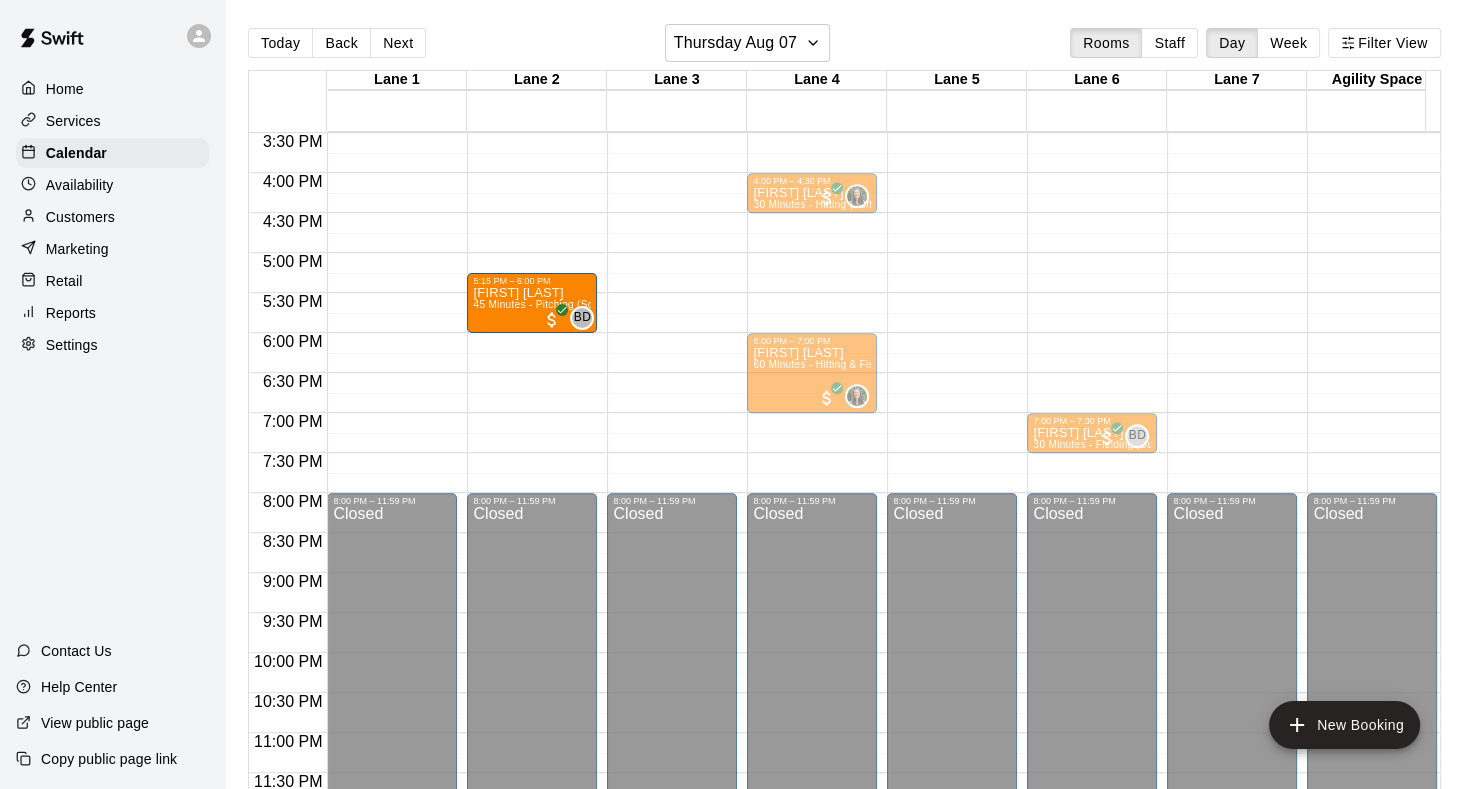 drag, startPoint x: 369, startPoint y: 288, endPoint x: 492, endPoint y: 304, distance: 124.036285 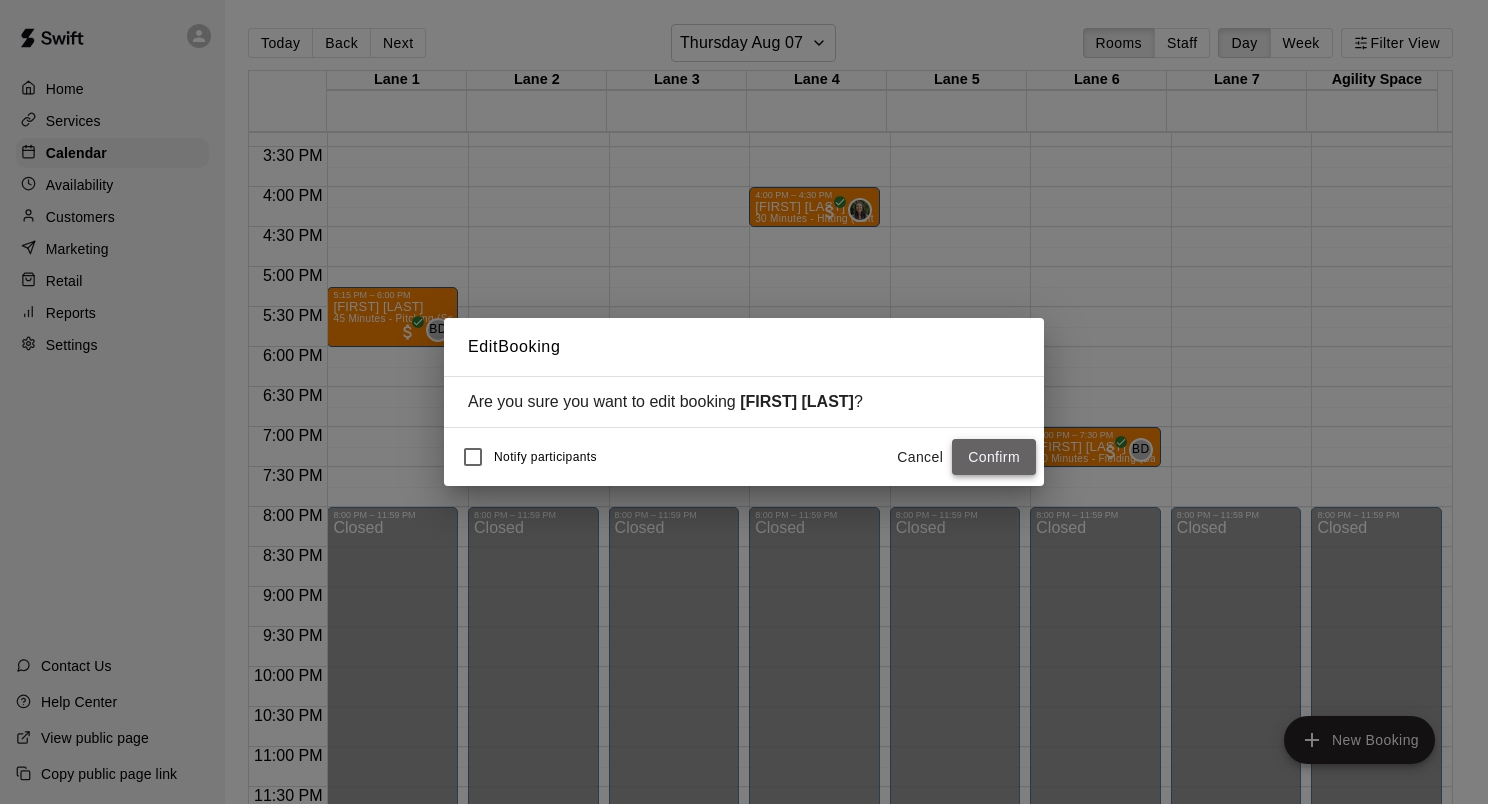 click on "Confirm" at bounding box center (994, 457) 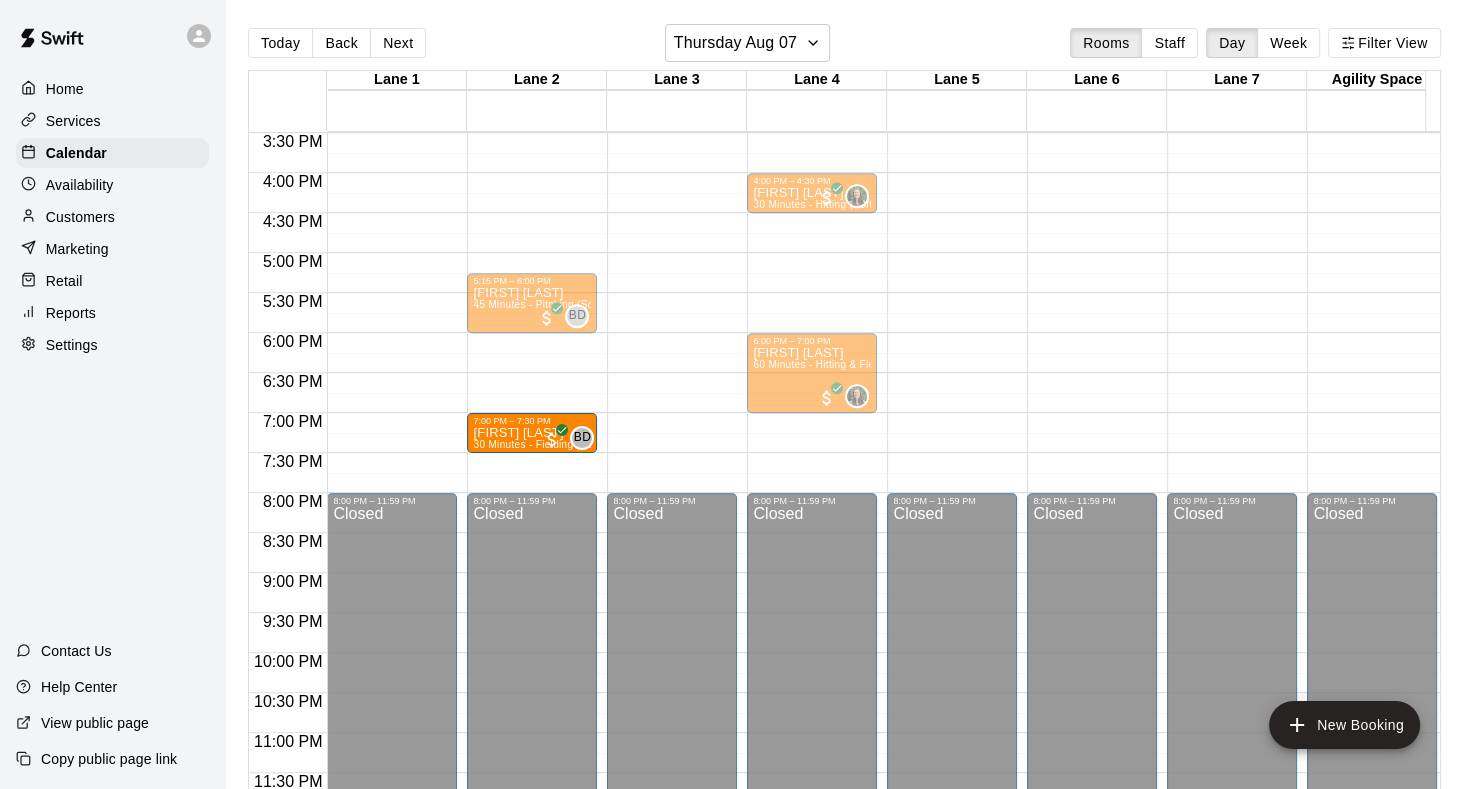 drag, startPoint x: 1112, startPoint y: 436, endPoint x: 528, endPoint y: 442, distance: 584.0308 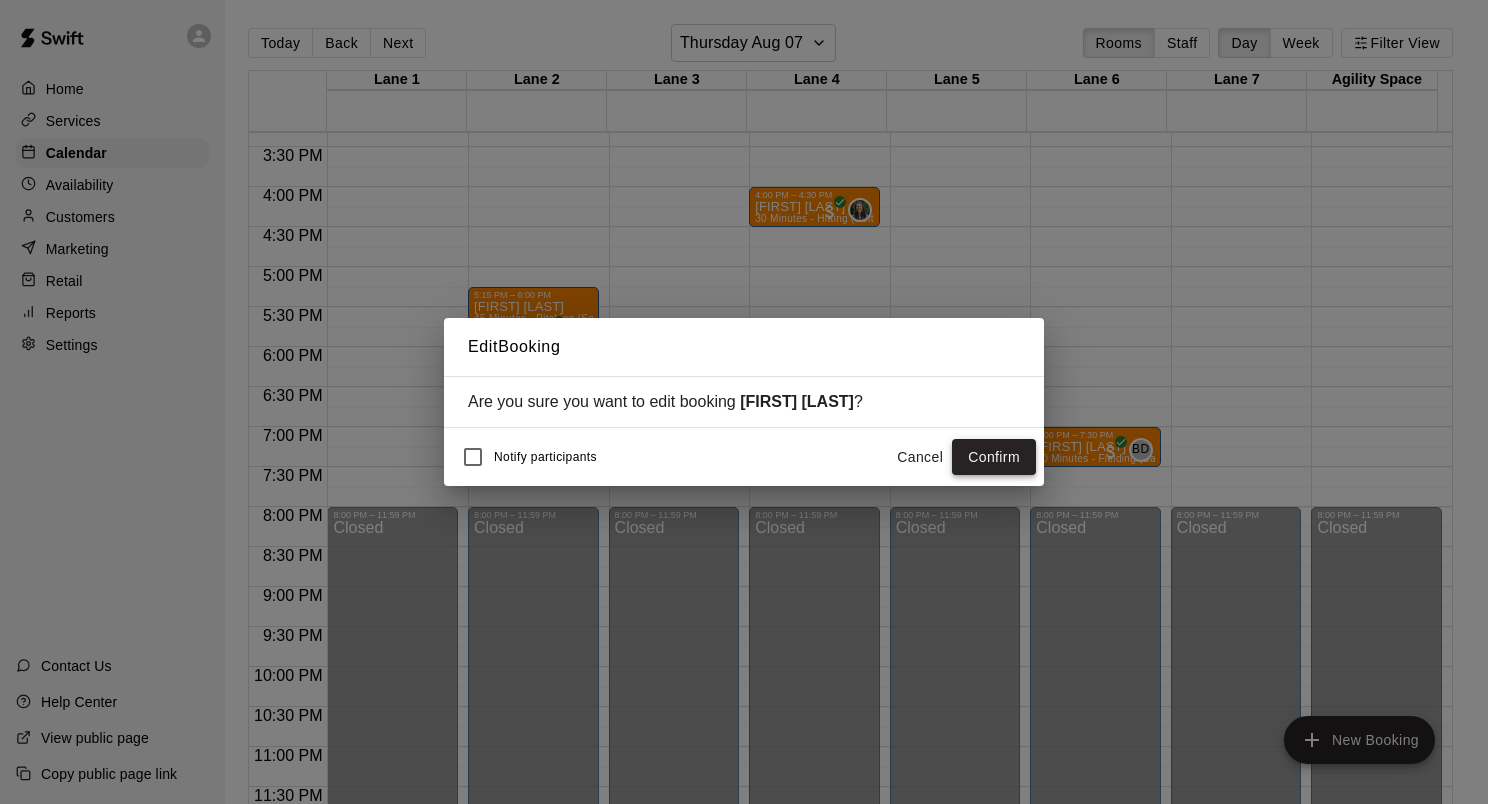click on "Confirm" at bounding box center [994, 457] 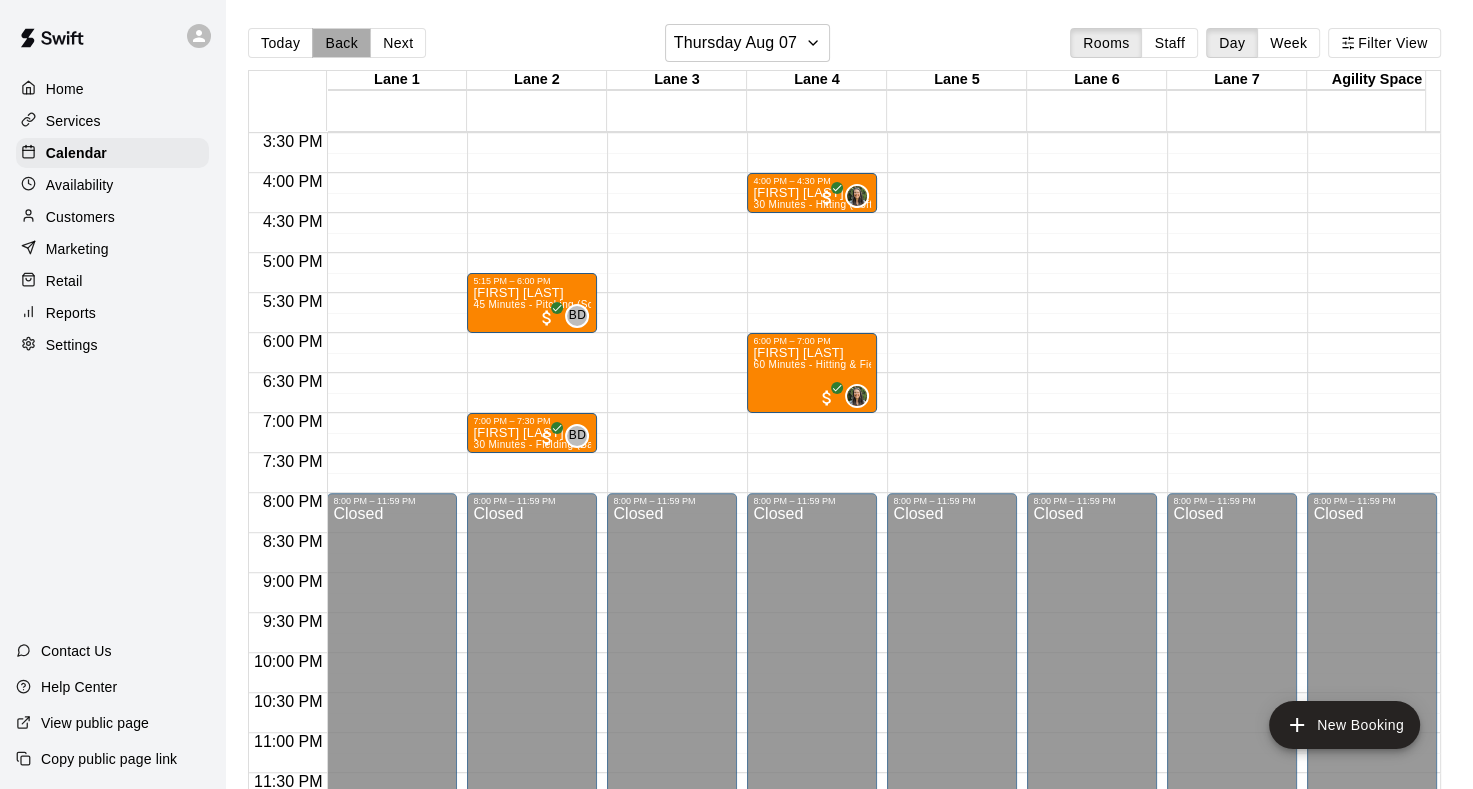 click on "Back" at bounding box center [341, 43] 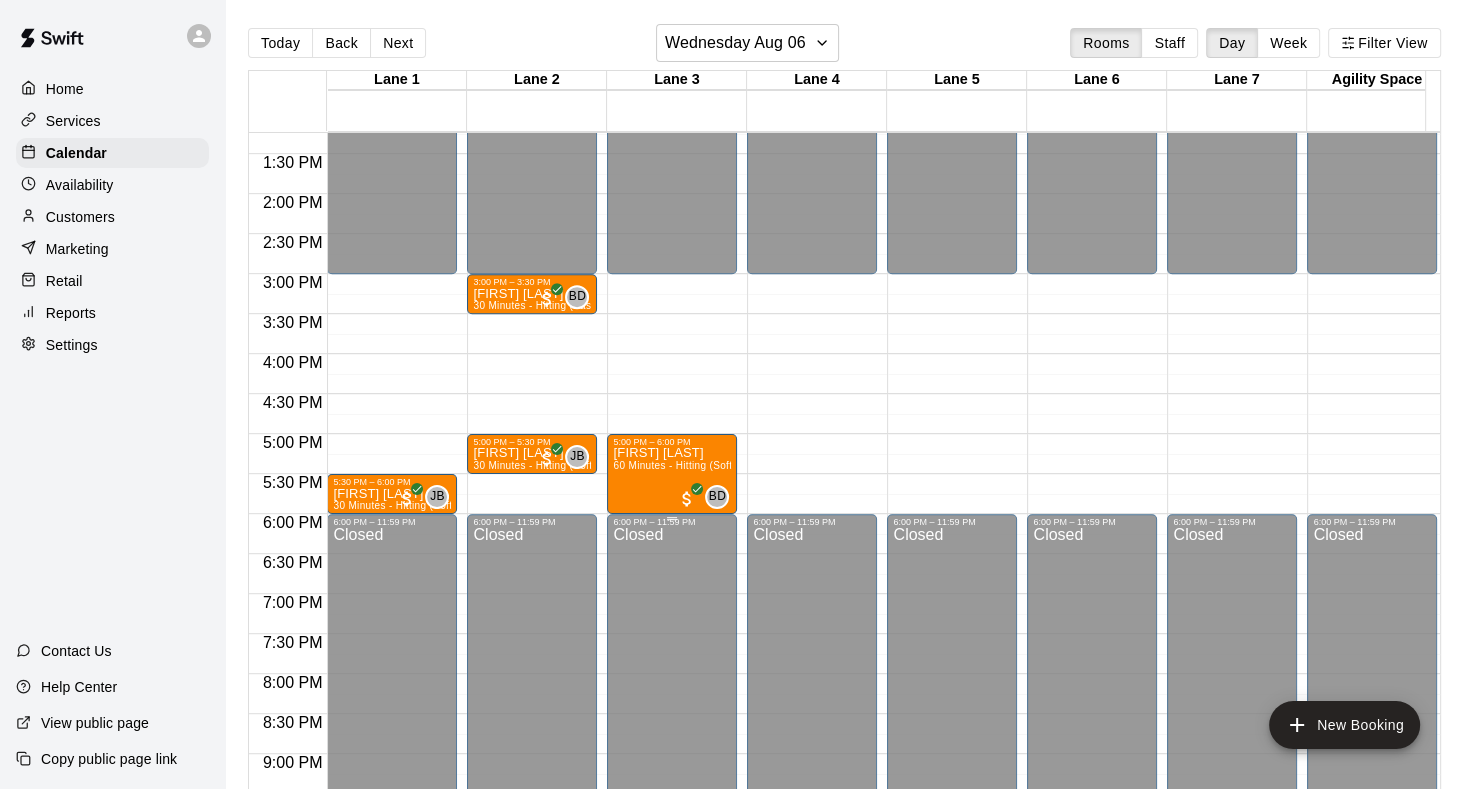 scroll, scrollTop: 1040, scrollLeft: 0, axis: vertical 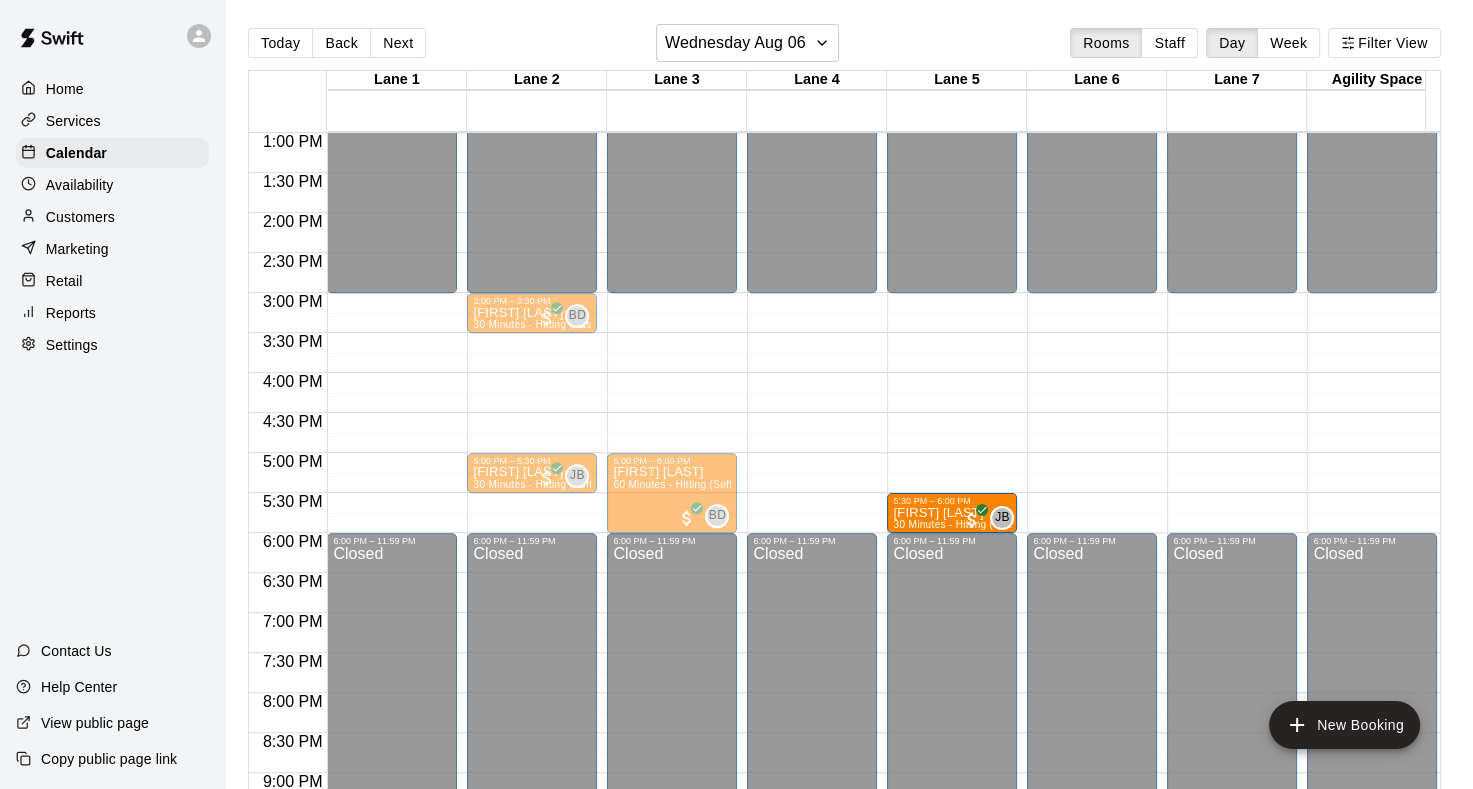 drag, startPoint x: 379, startPoint y: 500, endPoint x: 930, endPoint y: 511, distance: 551.1098 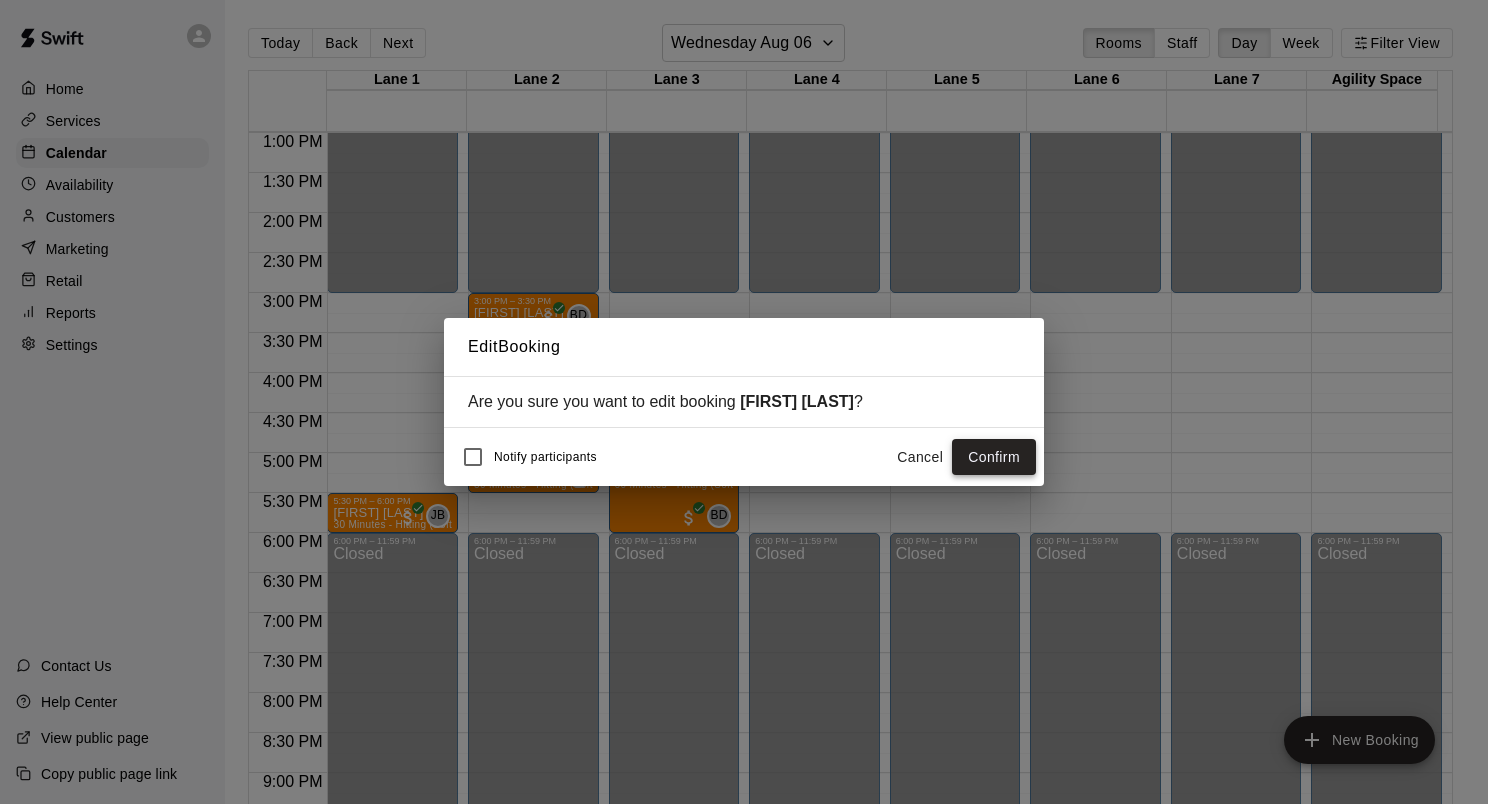 click on "Confirm" at bounding box center [994, 457] 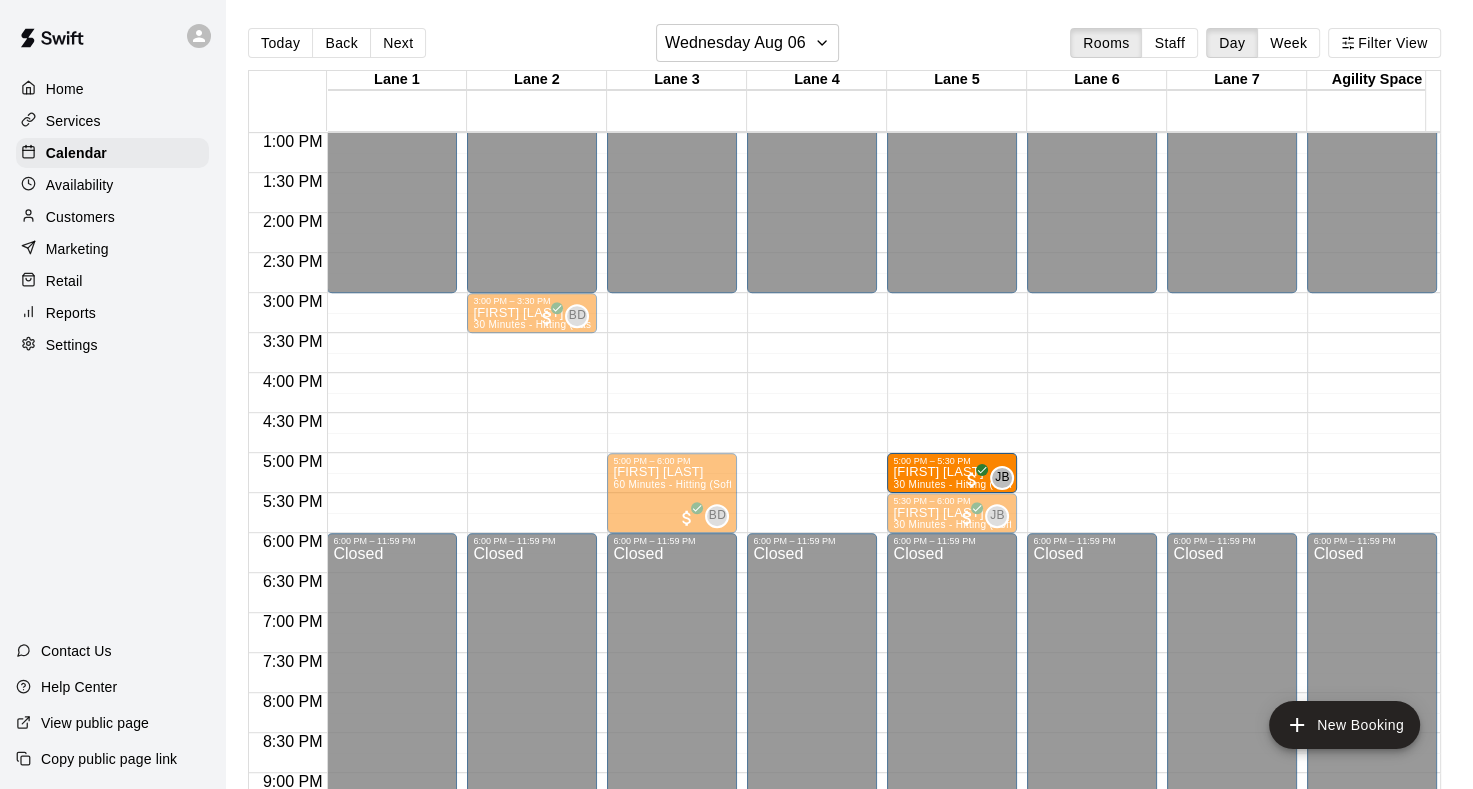 drag, startPoint x: 513, startPoint y: 468, endPoint x: 940, endPoint y: 475, distance: 427.05737 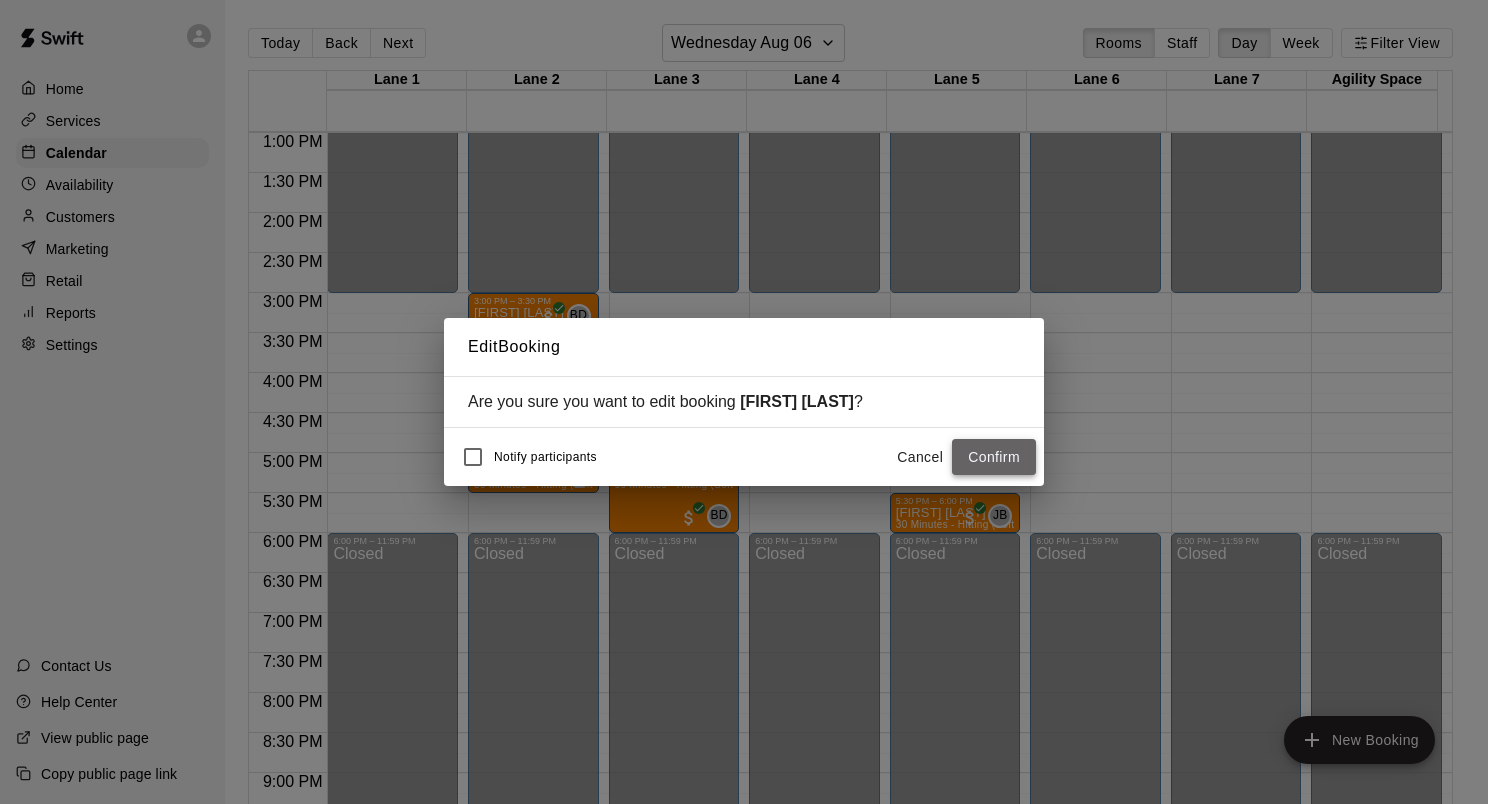 click on "Confirm" at bounding box center (994, 457) 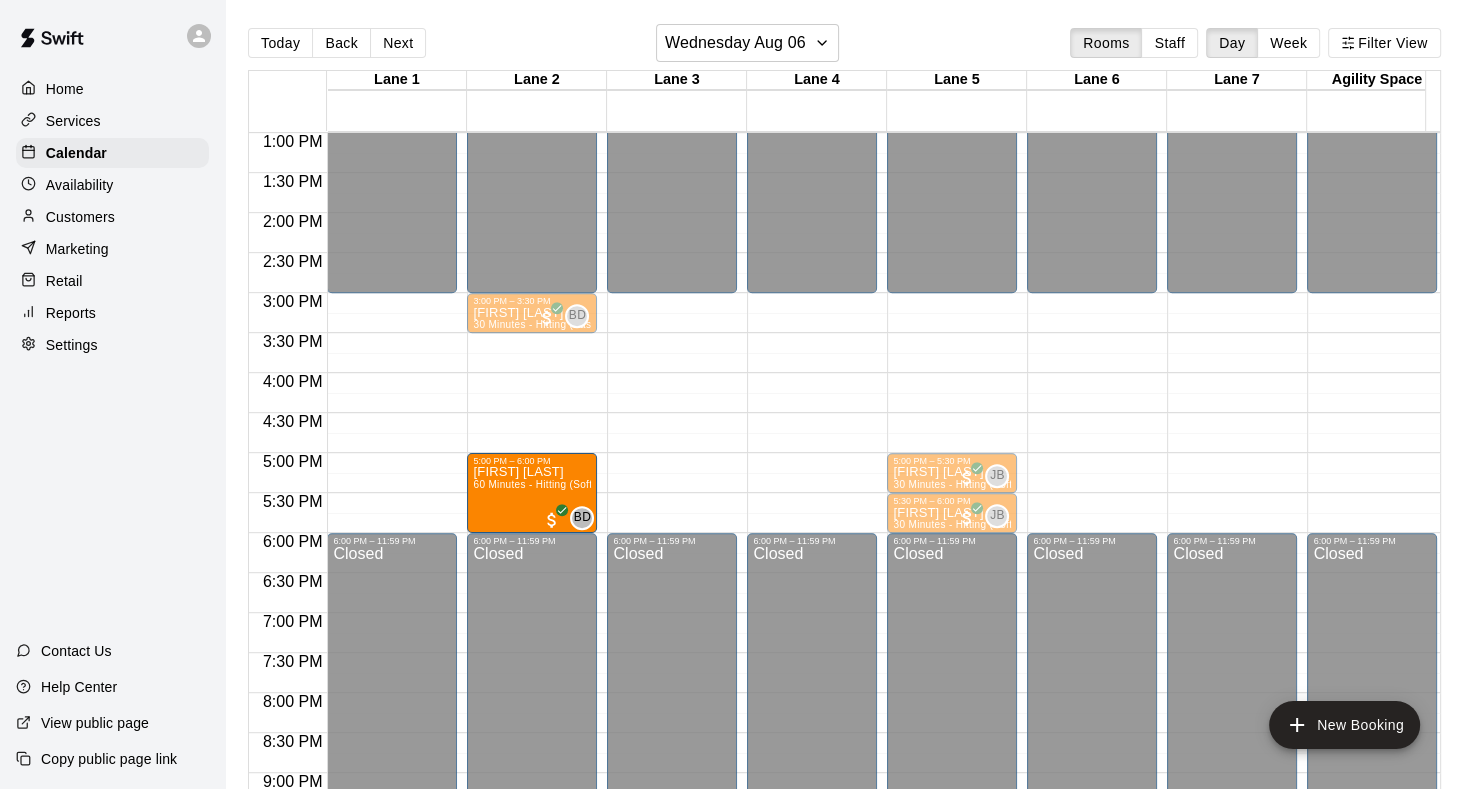 drag, startPoint x: 678, startPoint y: 485, endPoint x: 592, endPoint y: 486, distance: 86.00581 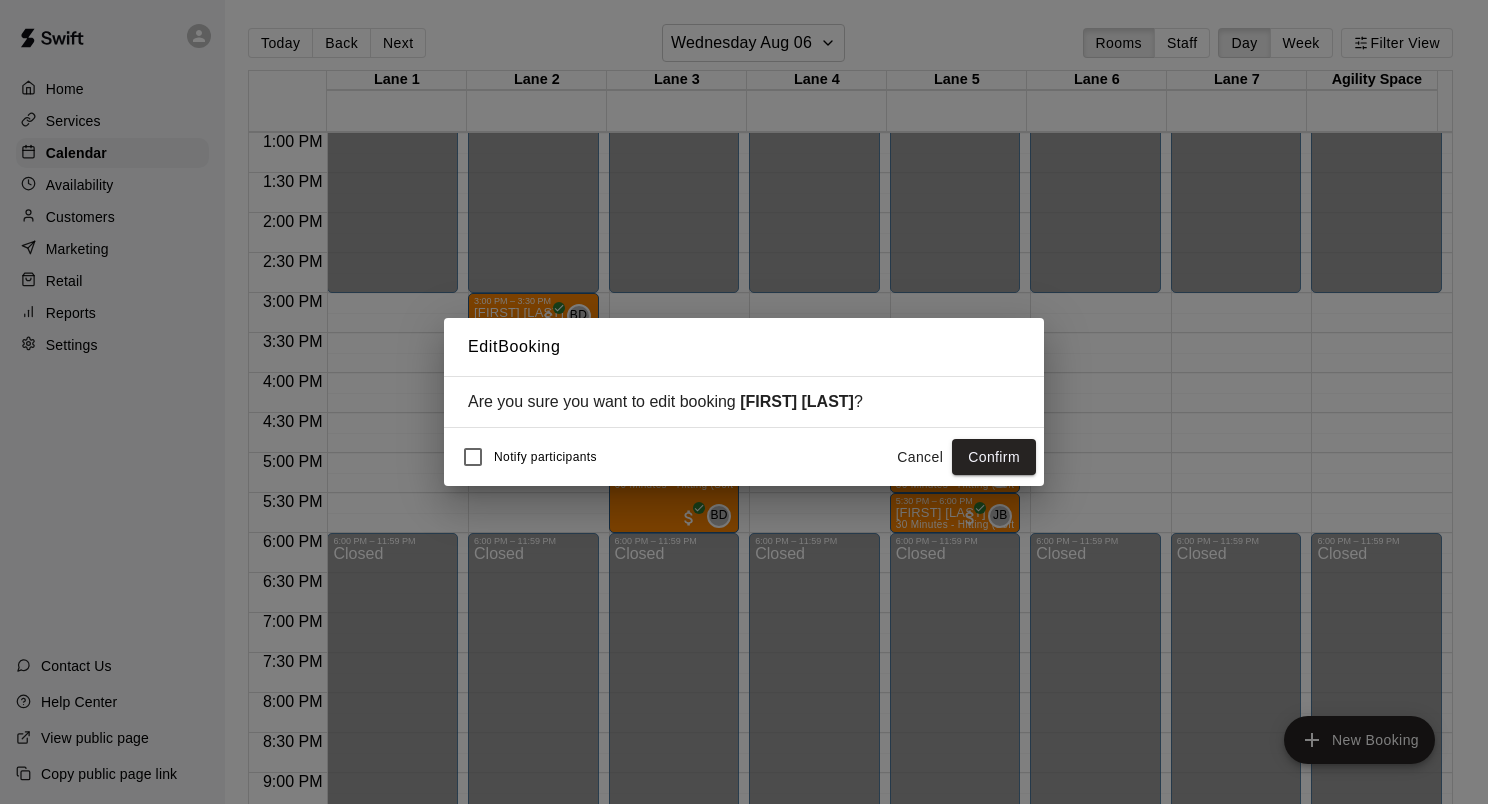click on "Cancel" at bounding box center (920, 457) 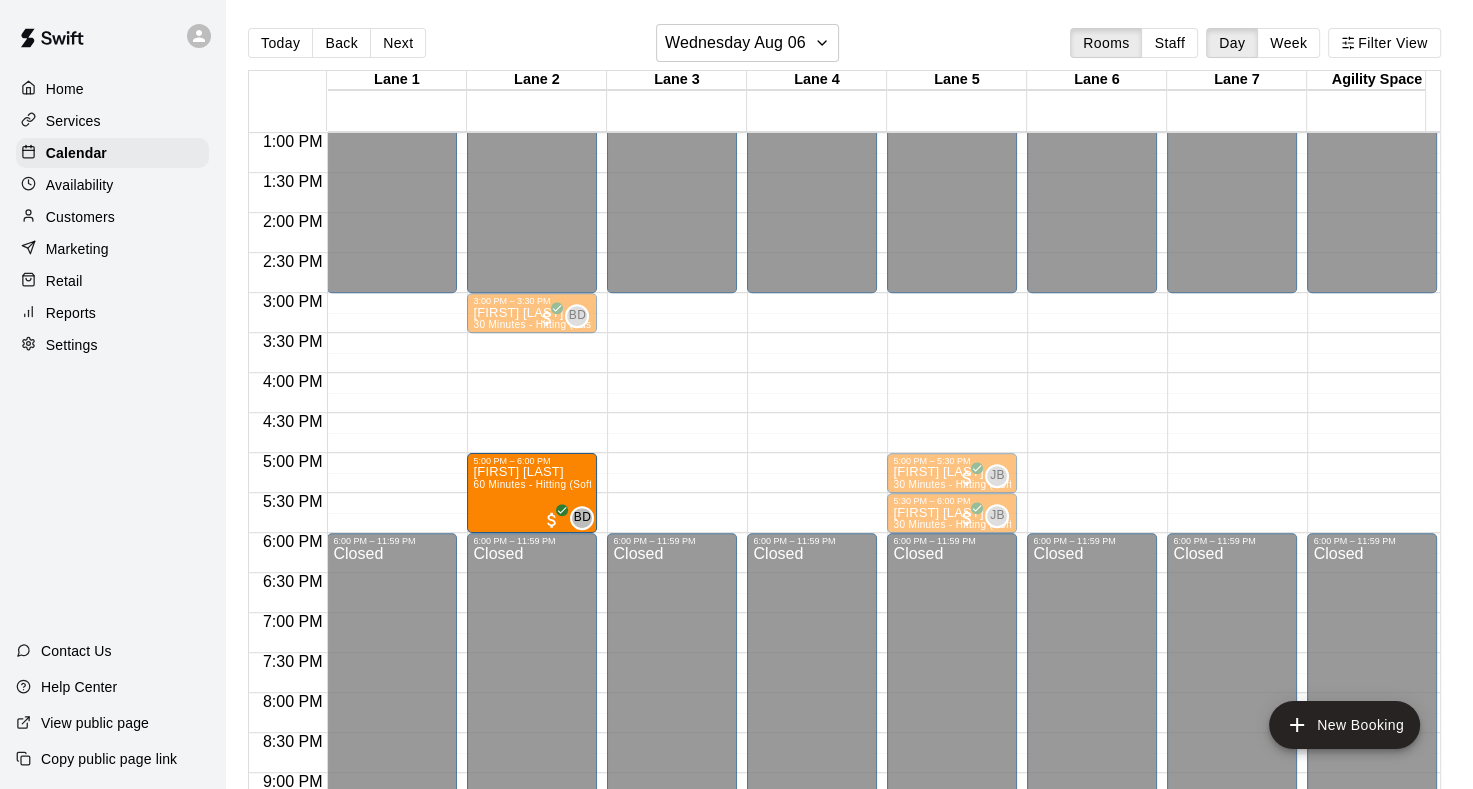 drag, startPoint x: 665, startPoint y: 489, endPoint x: 564, endPoint y: 496, distance: 101.24229 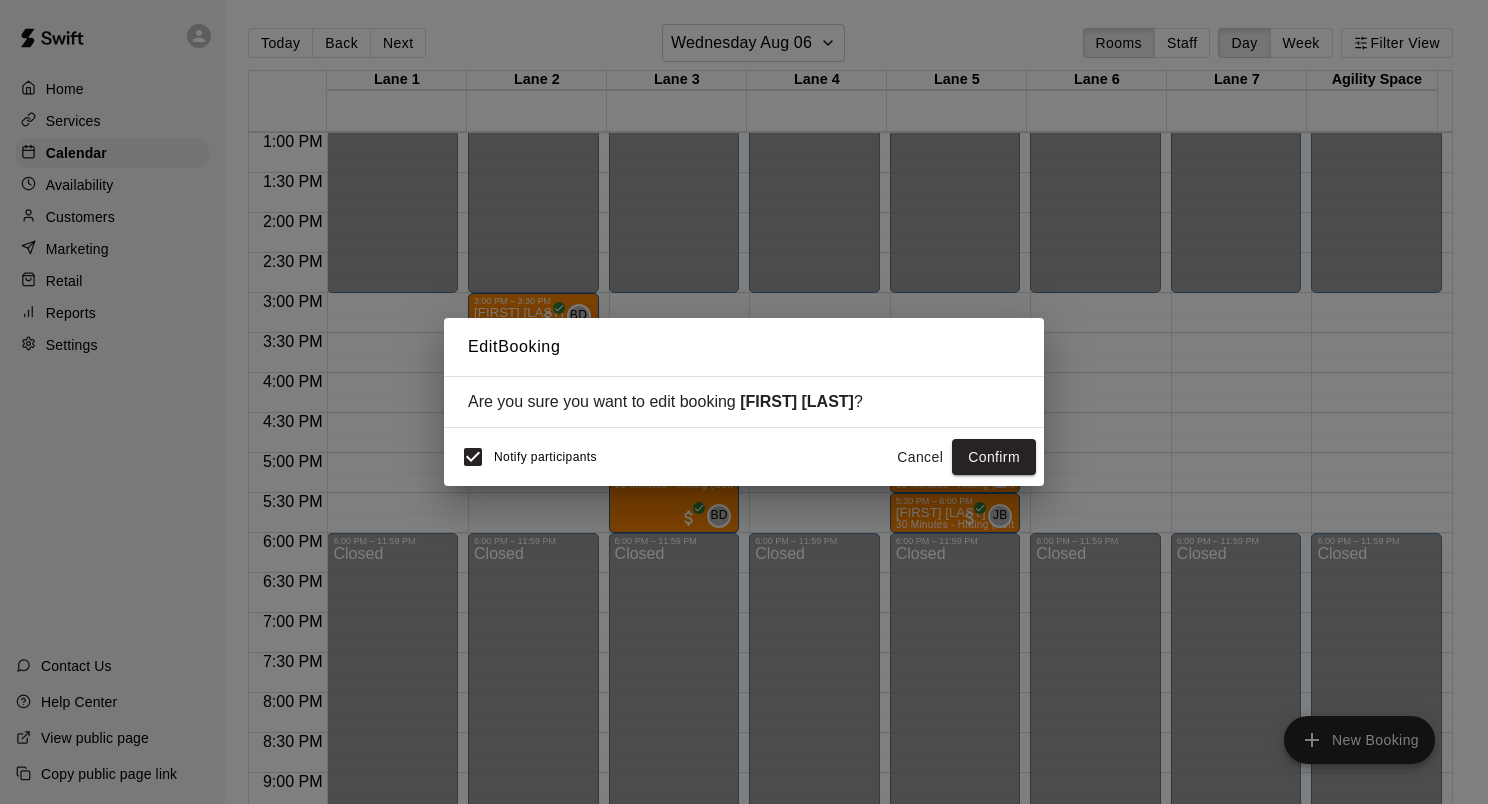 click on "Notify participants" at bounding box center [545, 457] 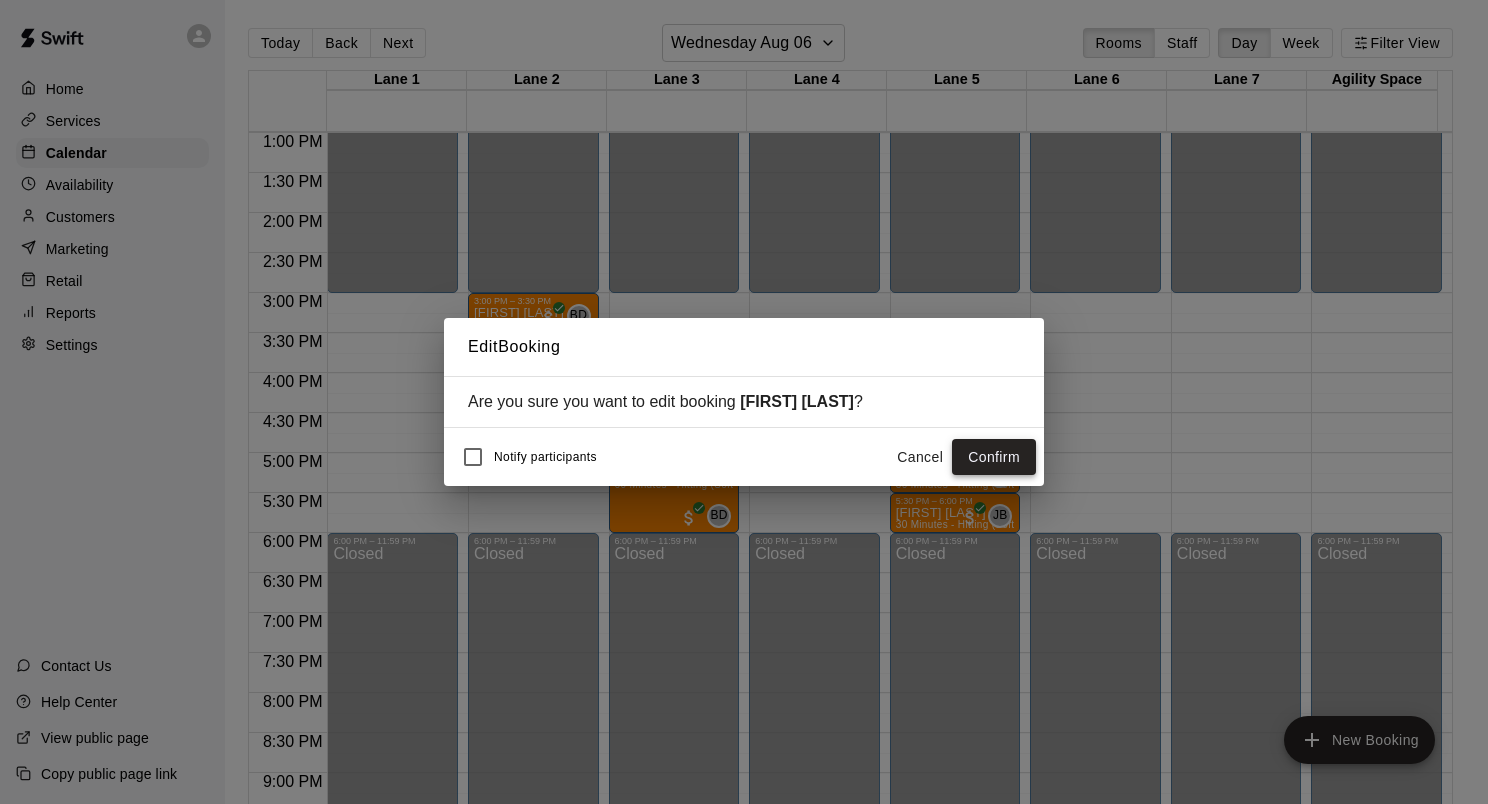click on "Confirm" at bounding box center (994, 457) 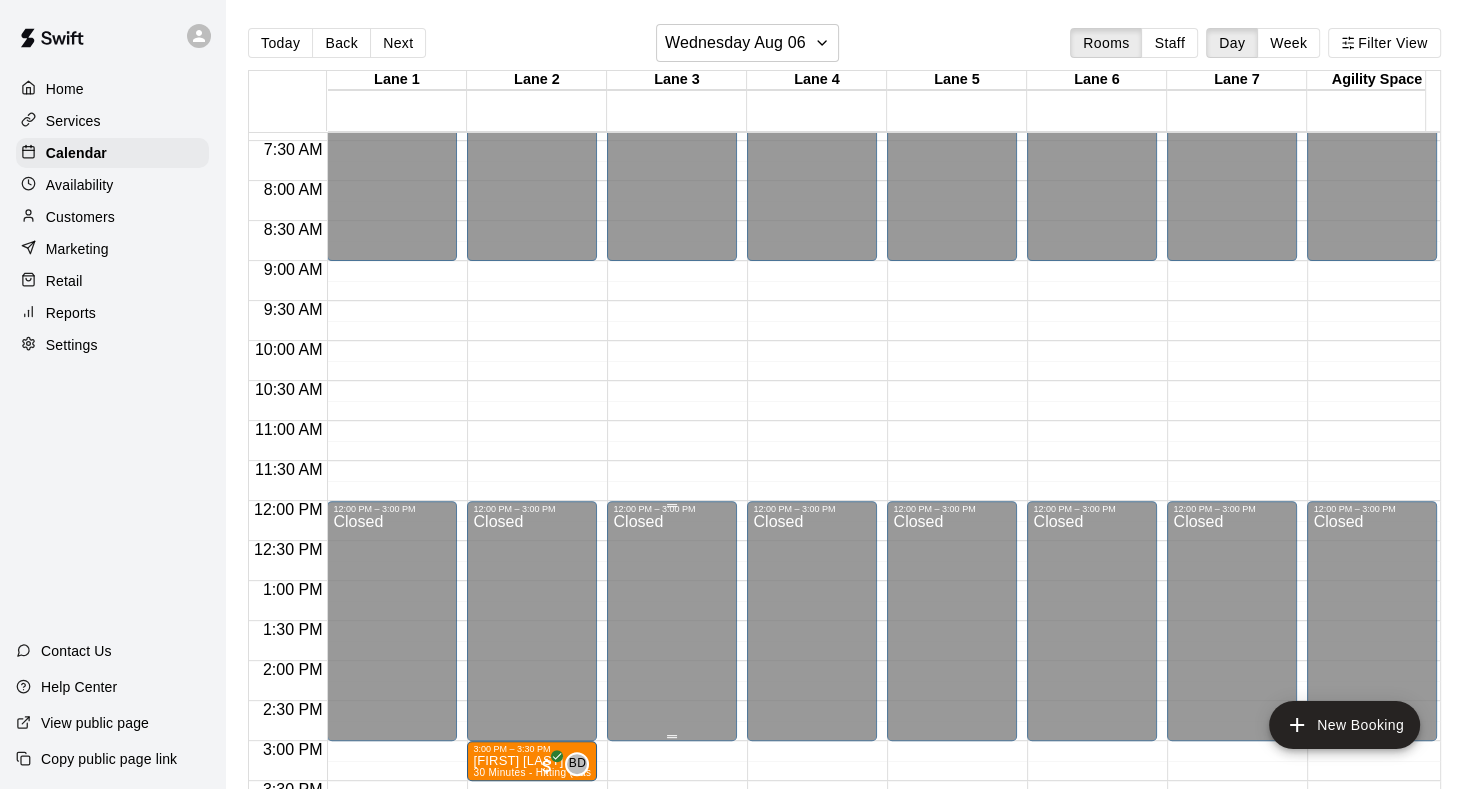 scroll, scrollTop: 840, scrollLeft: 0, axis: vertical 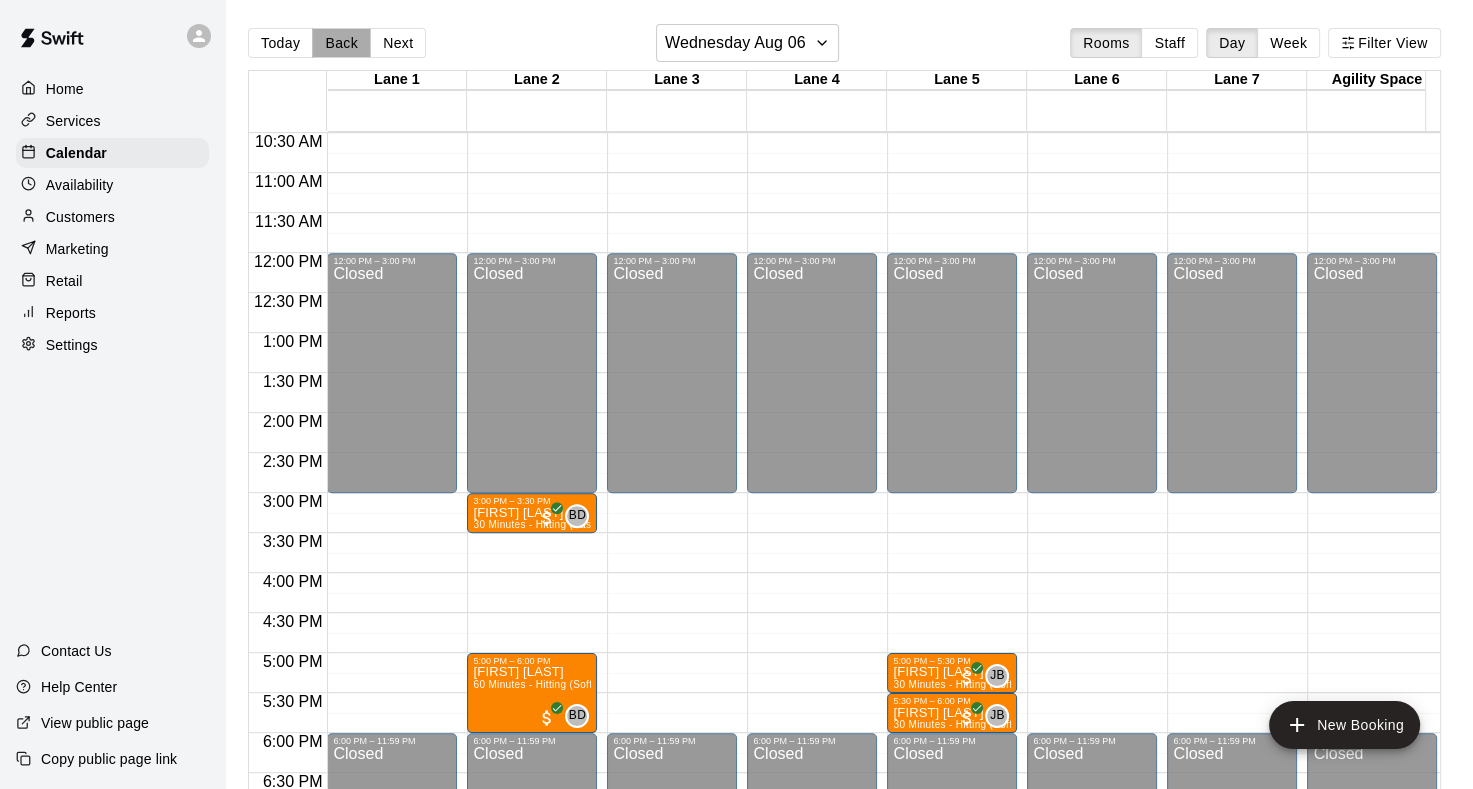 click on "Back" at bounding box center (341, 43) 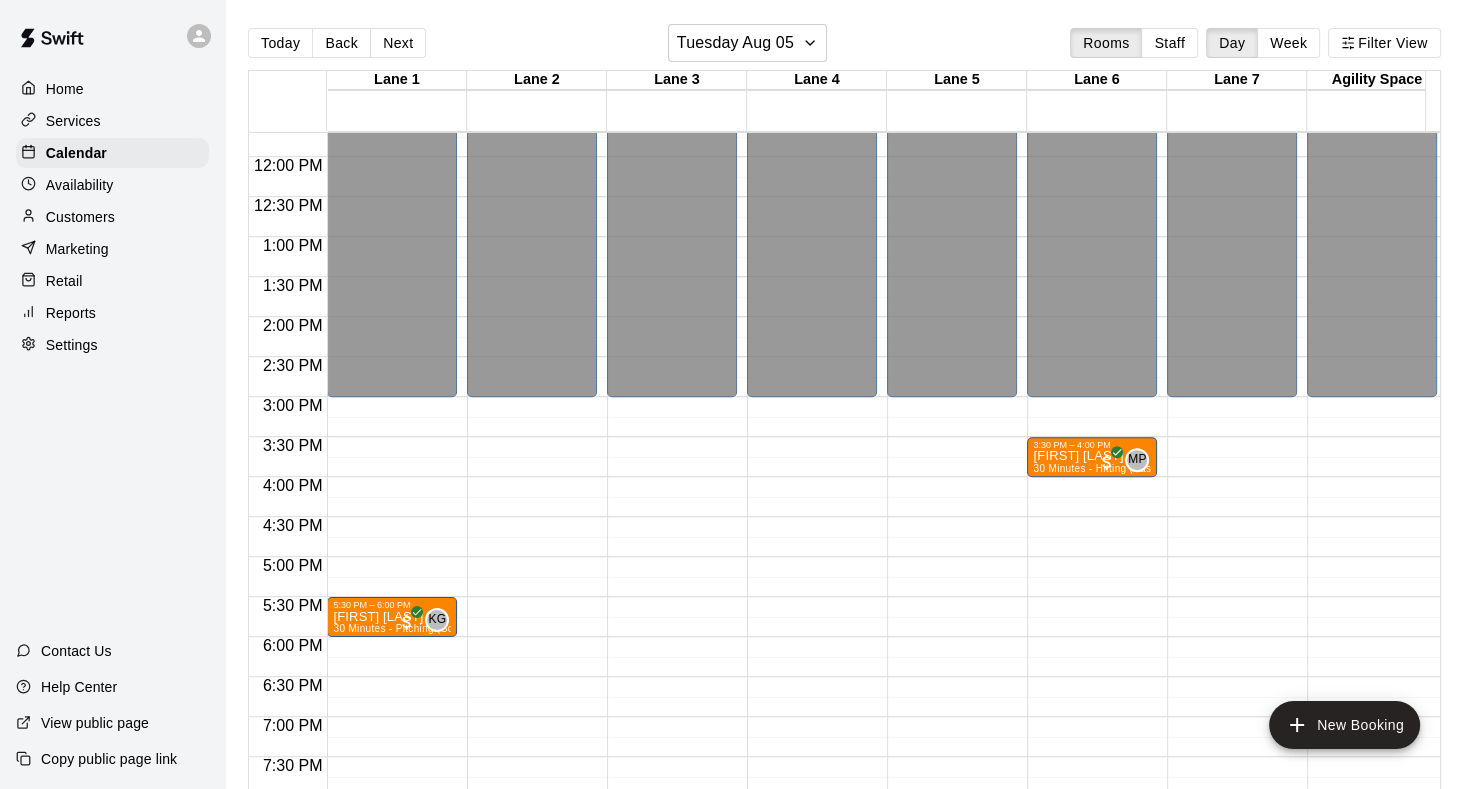 scroll, scrollTop: 940, scrollLeft: 0, axis: vertical 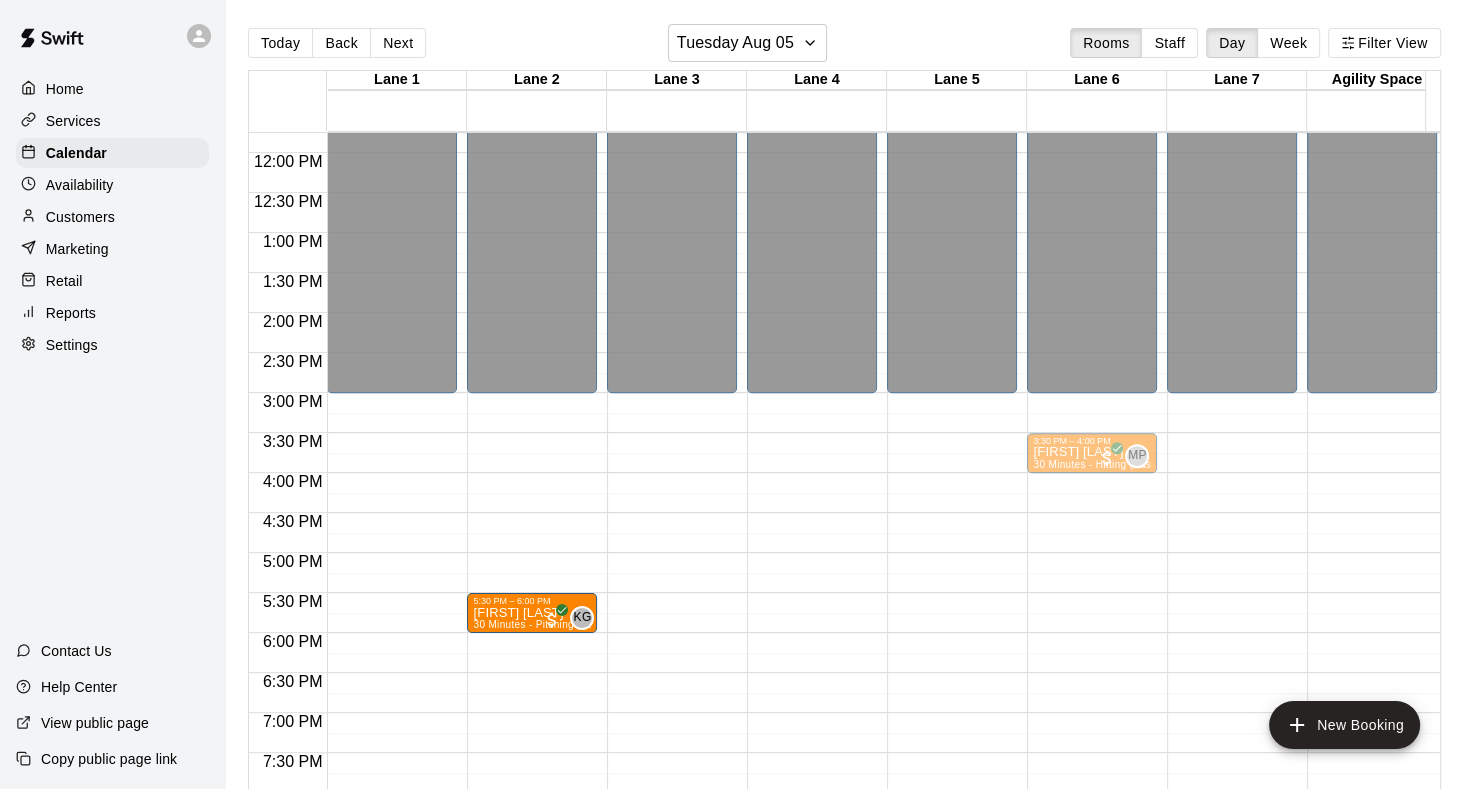 drag, startPoint x: 384, startPoint y: 614, endPoint x: 500, endPoint y: 621, distance: 116.21101 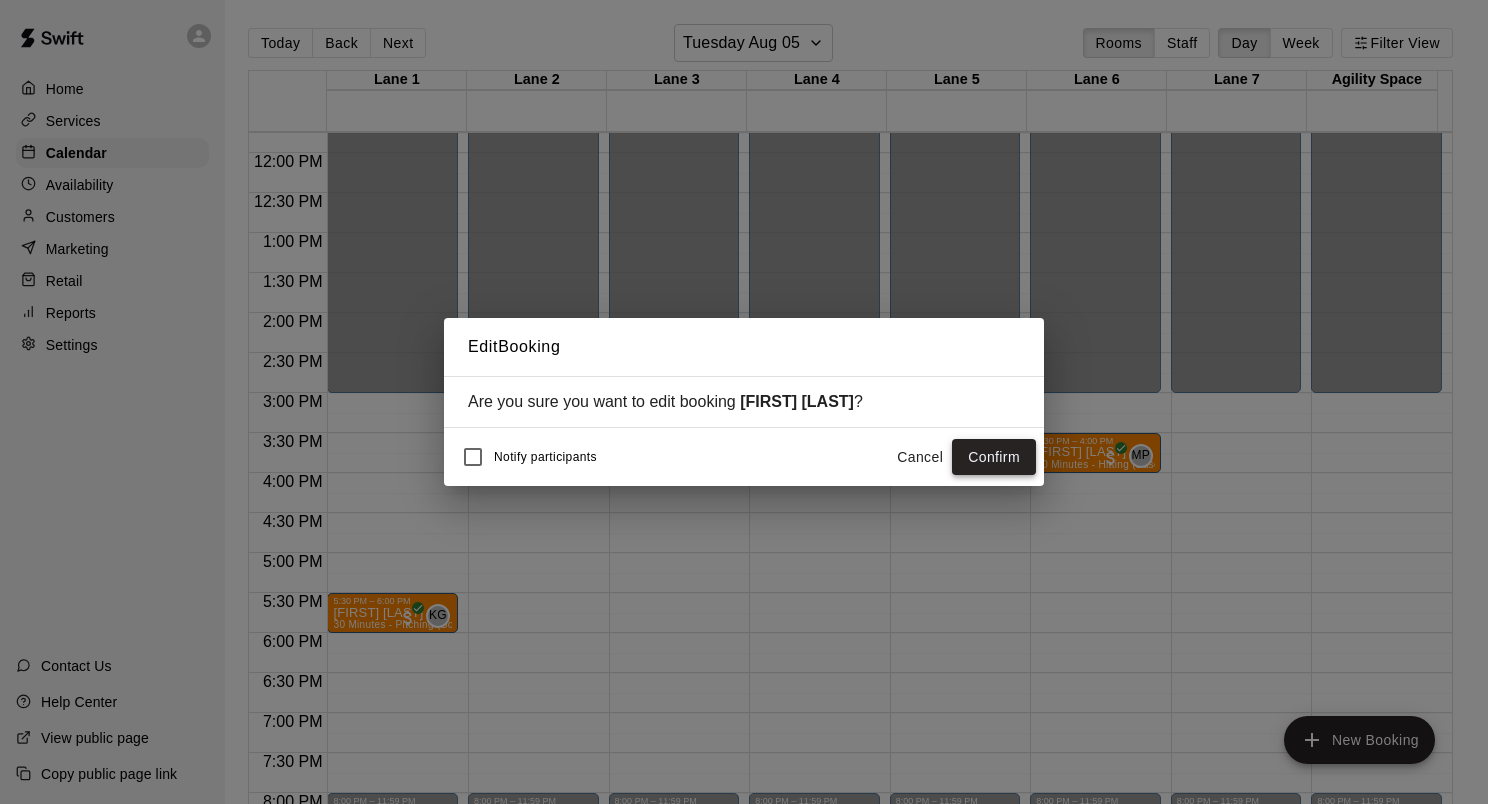 click on "Confirm" at bounding box center (994, 457) 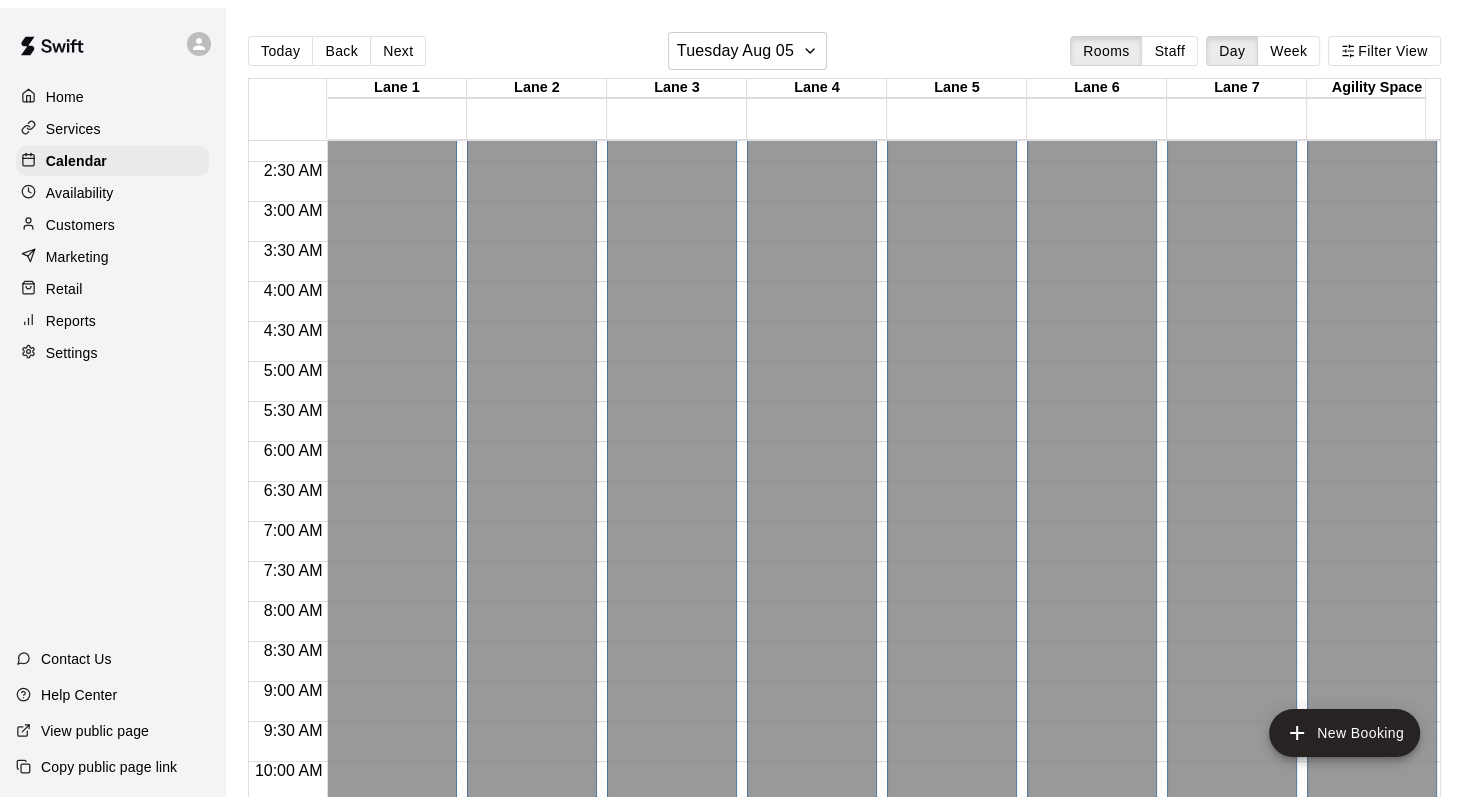 scroll, scrollTop: 0, scrollLeft: 0, axis: both 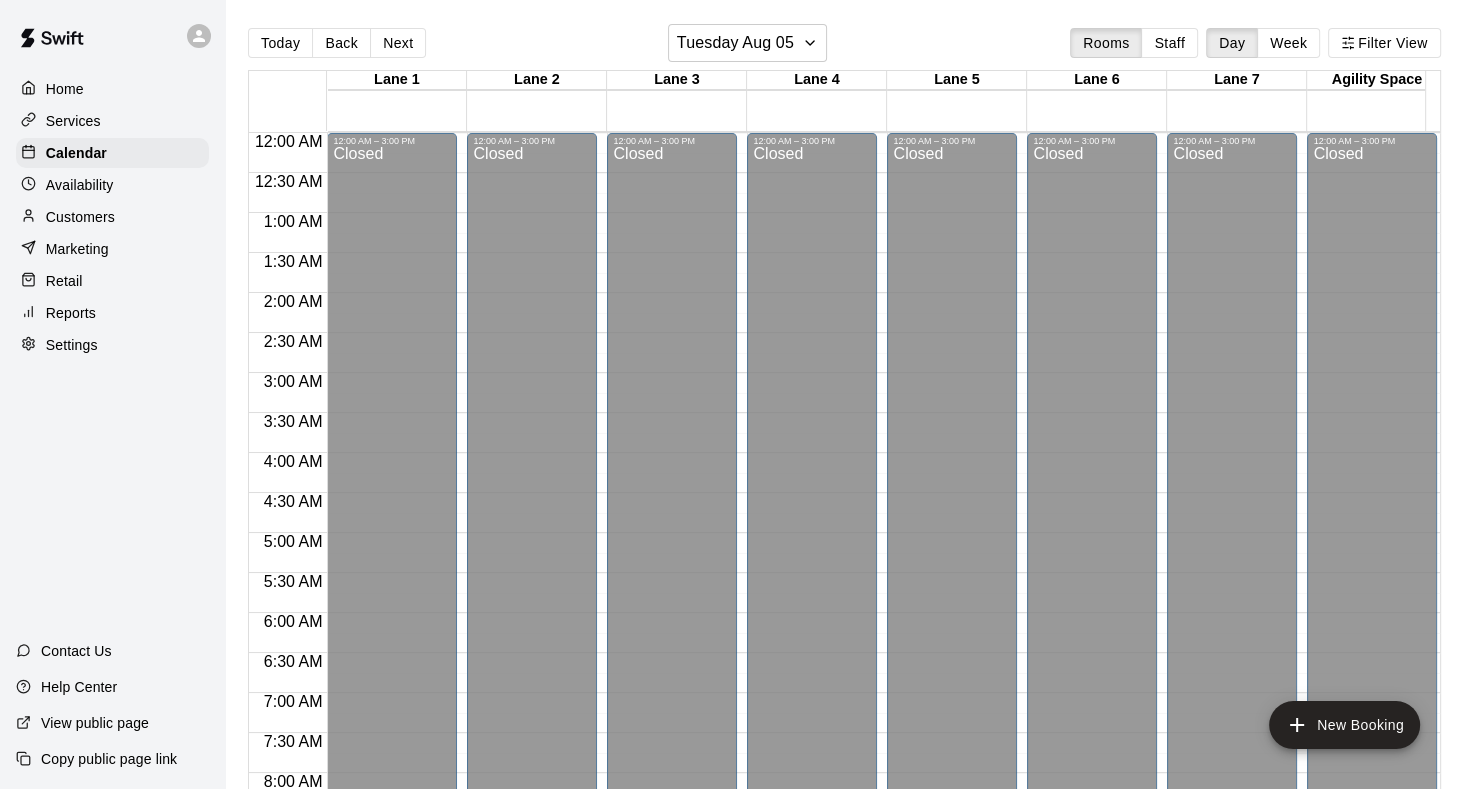 click on "Home" at bounding box center (112, 89) 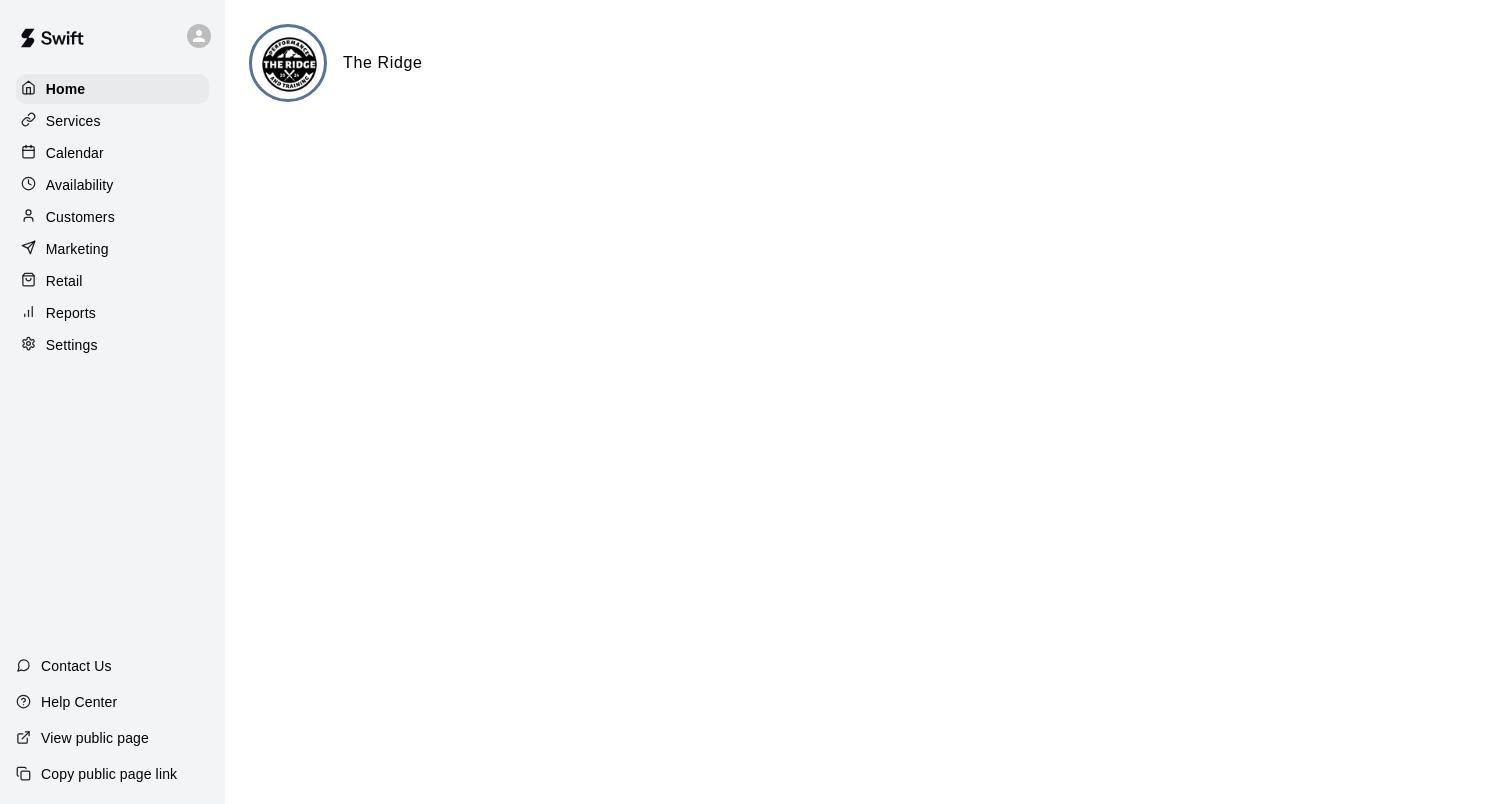 click on "Availability" at bounding box center (80, 185) 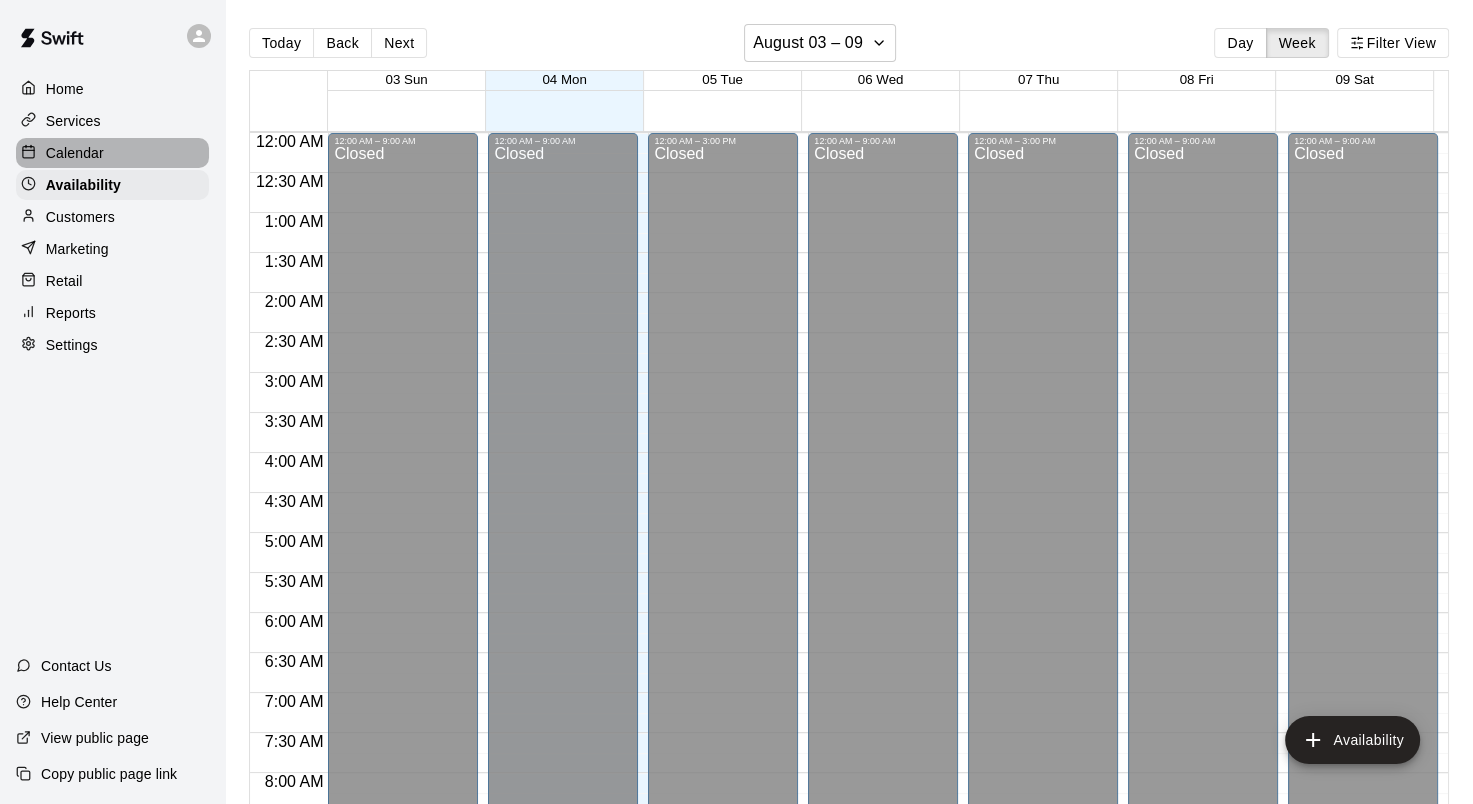 click on "Calendar" at bounding box center (112, 153) 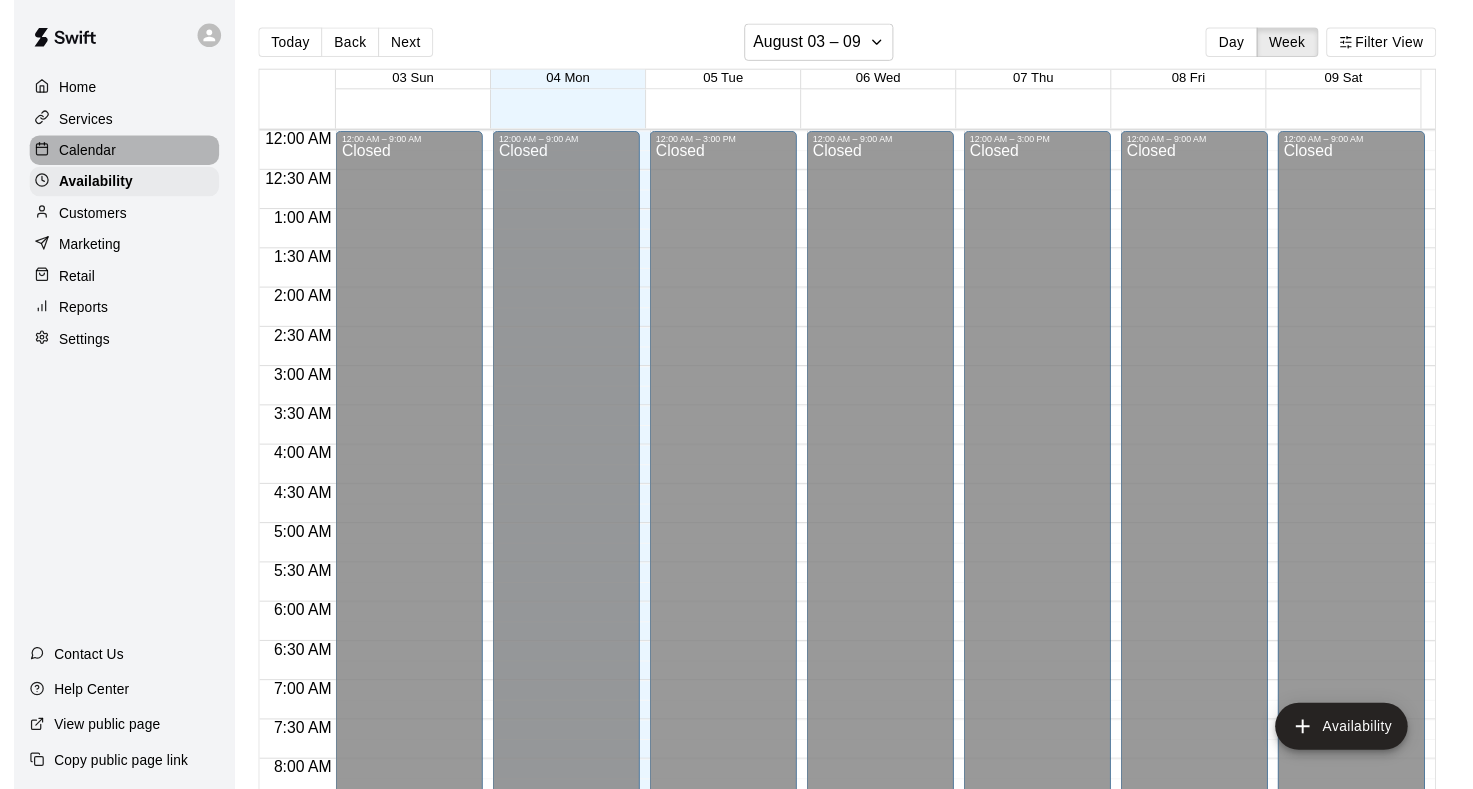 scroll, scrollTop: 719, scrollLeft: 0, axis: vertical 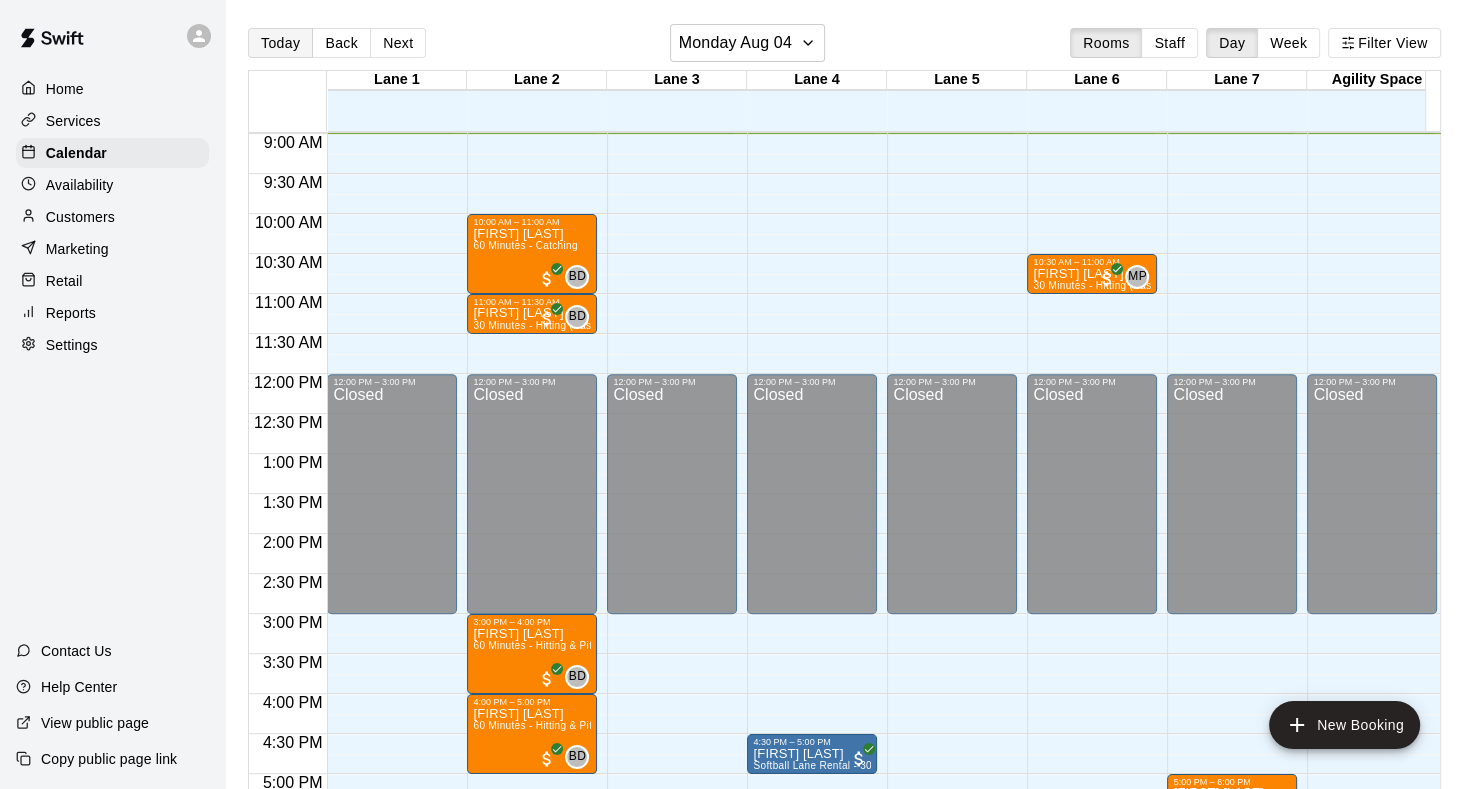click on "Today" at bounding box center [280, 43] 